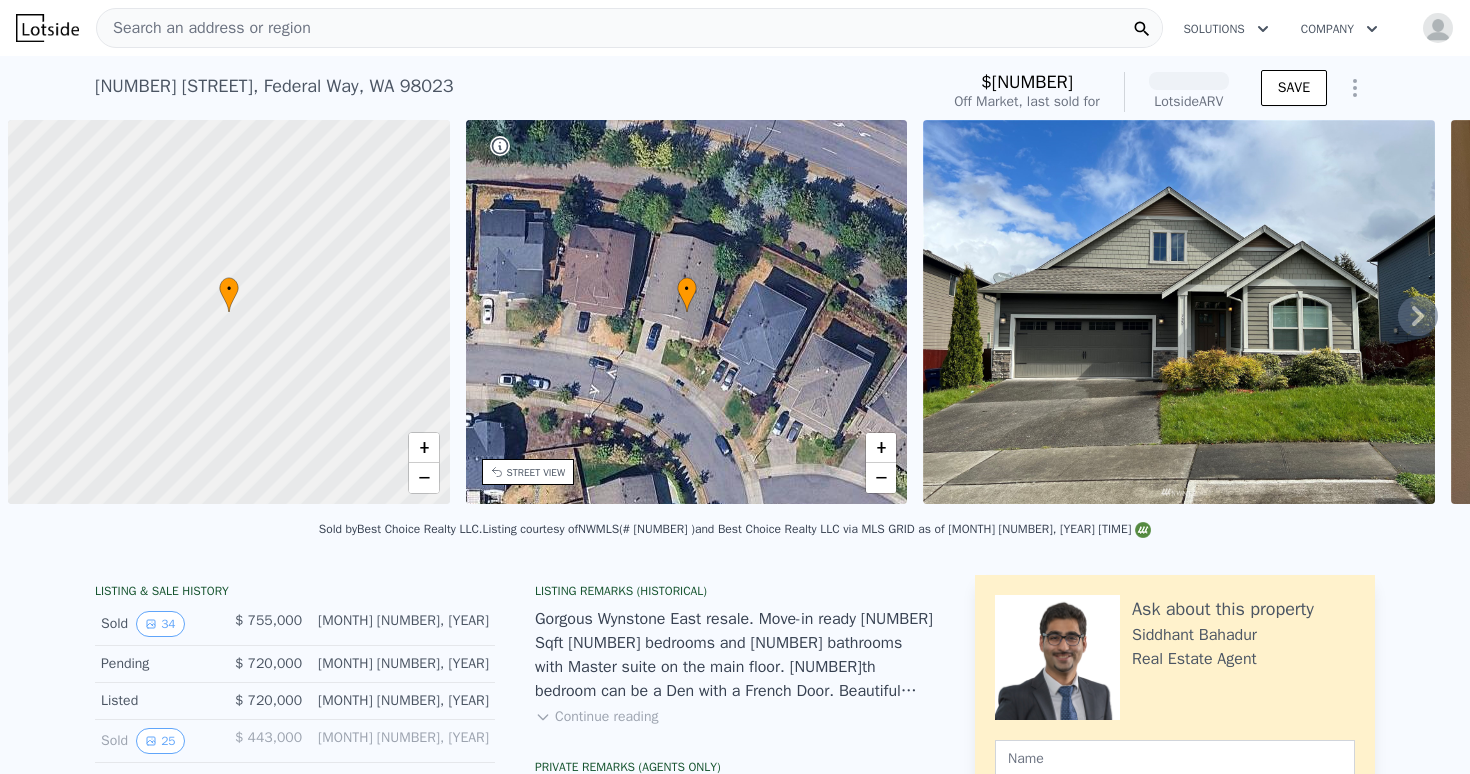 scroll, scrollTop: 0, scrollLeft: 0, axis: both 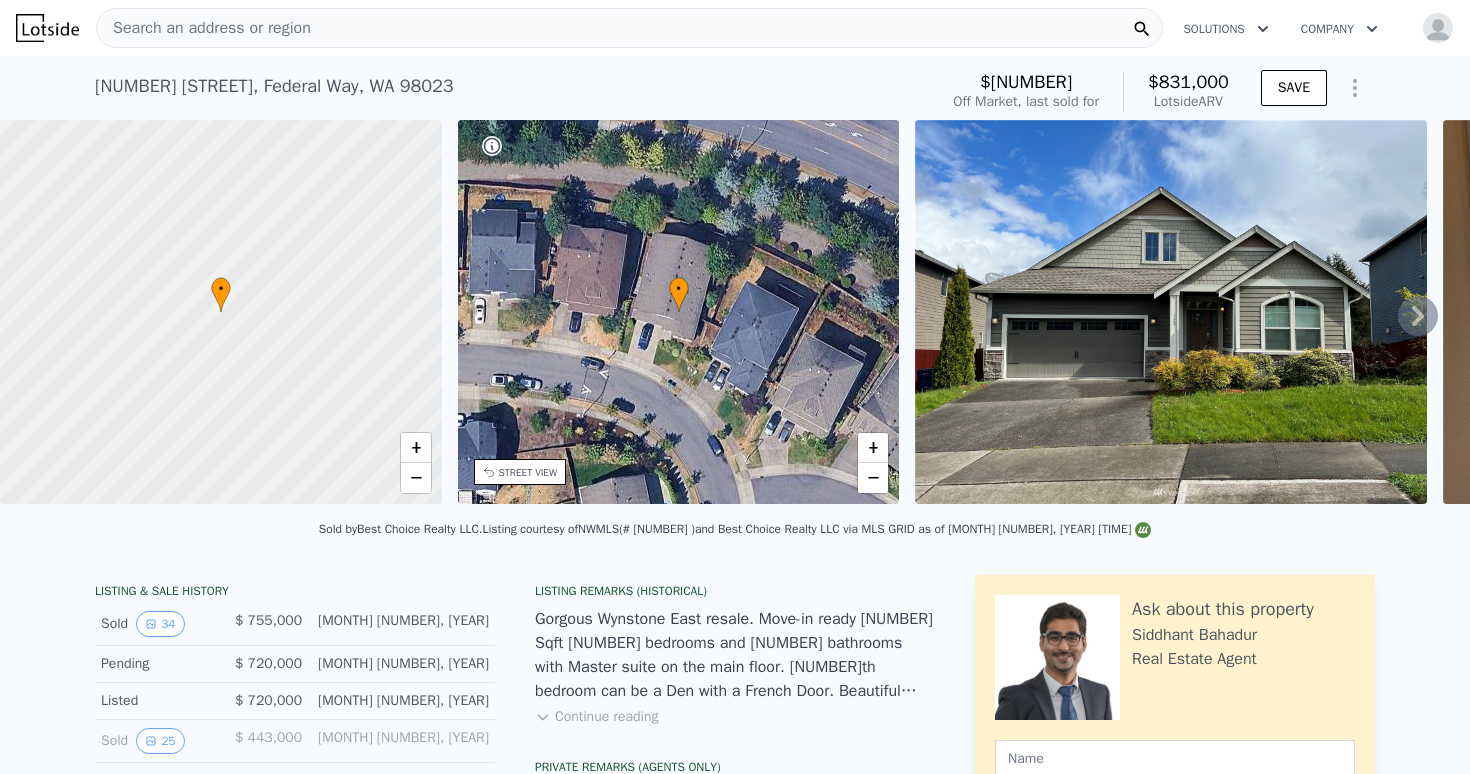 click on "Search an address or region" at bounding box center (629, 28) 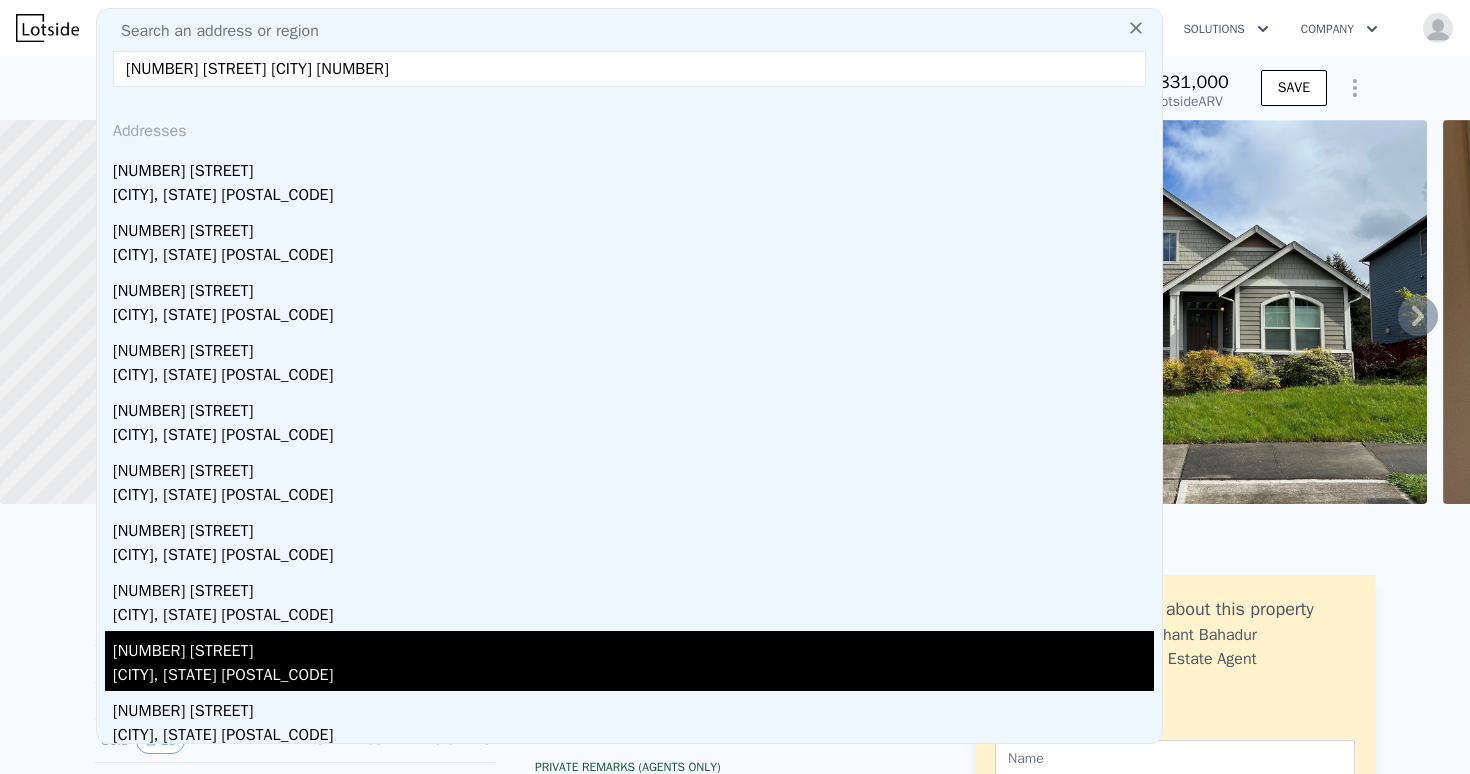 scroll, scrollTop: 8, scrollLeft: 0, axis: vertical 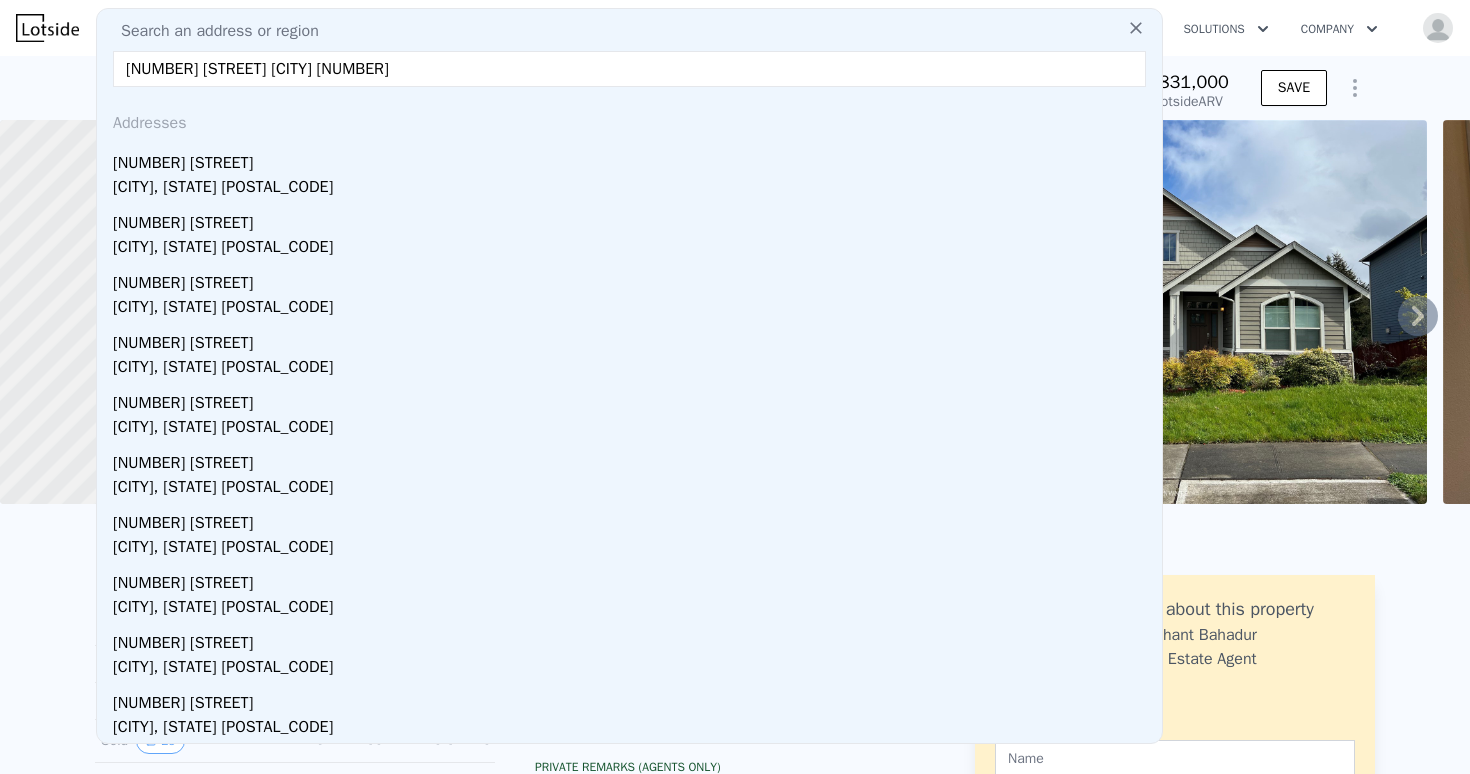 click on "[NUMBER] [STREET] [CITY] [NUMBER]" at bounding box center (629, 69) 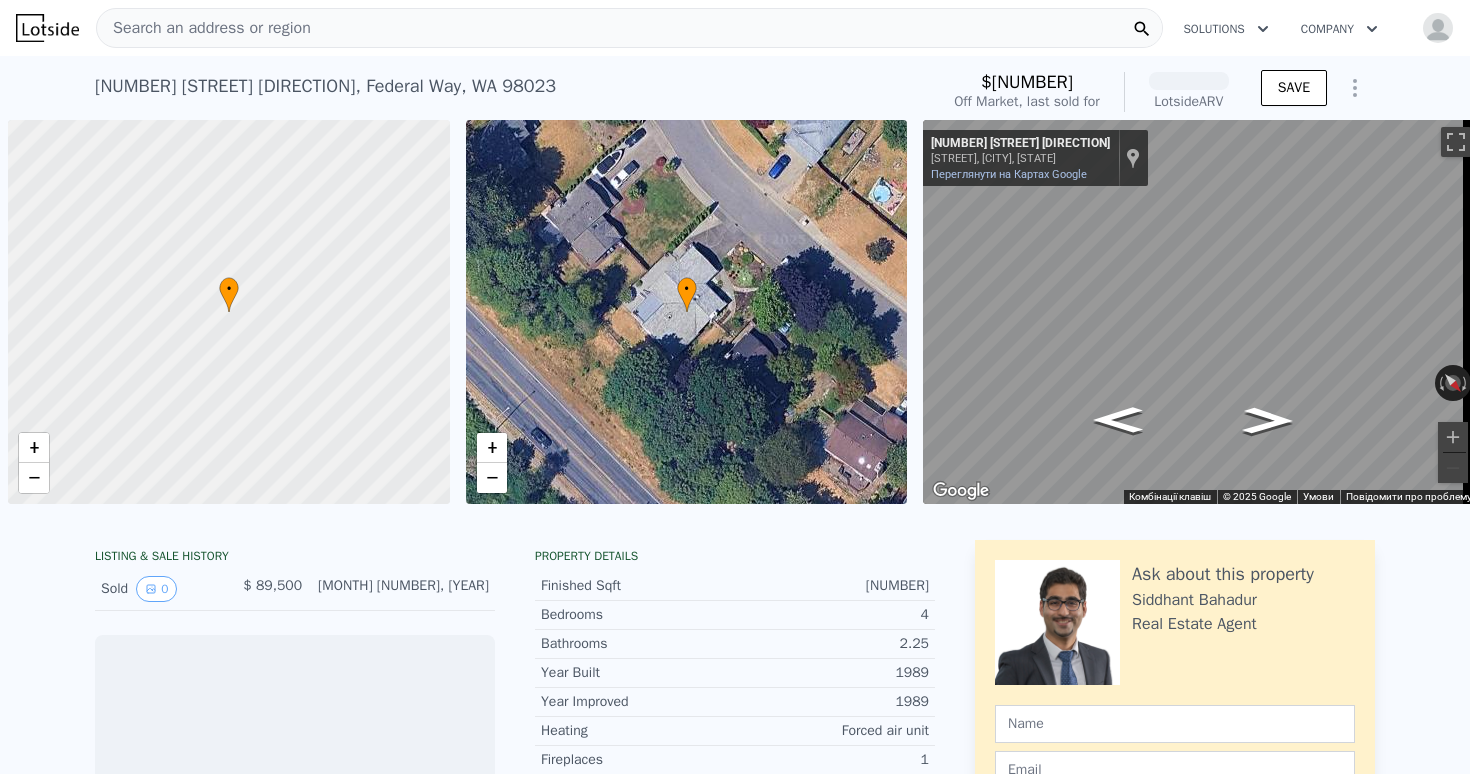 scroll, scrollTop: 0, scrollLeft: 0, axis: both 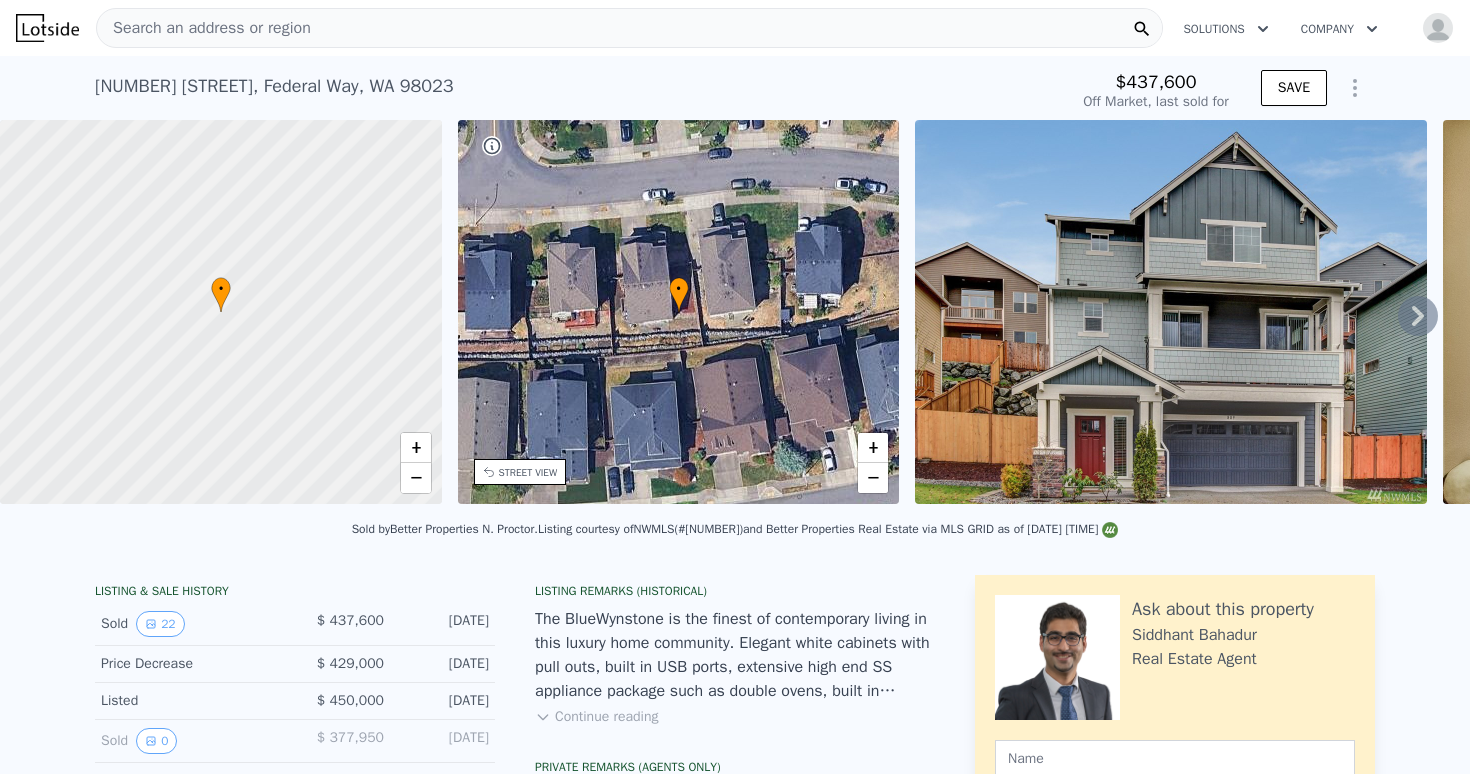 type on "$ 840,000" 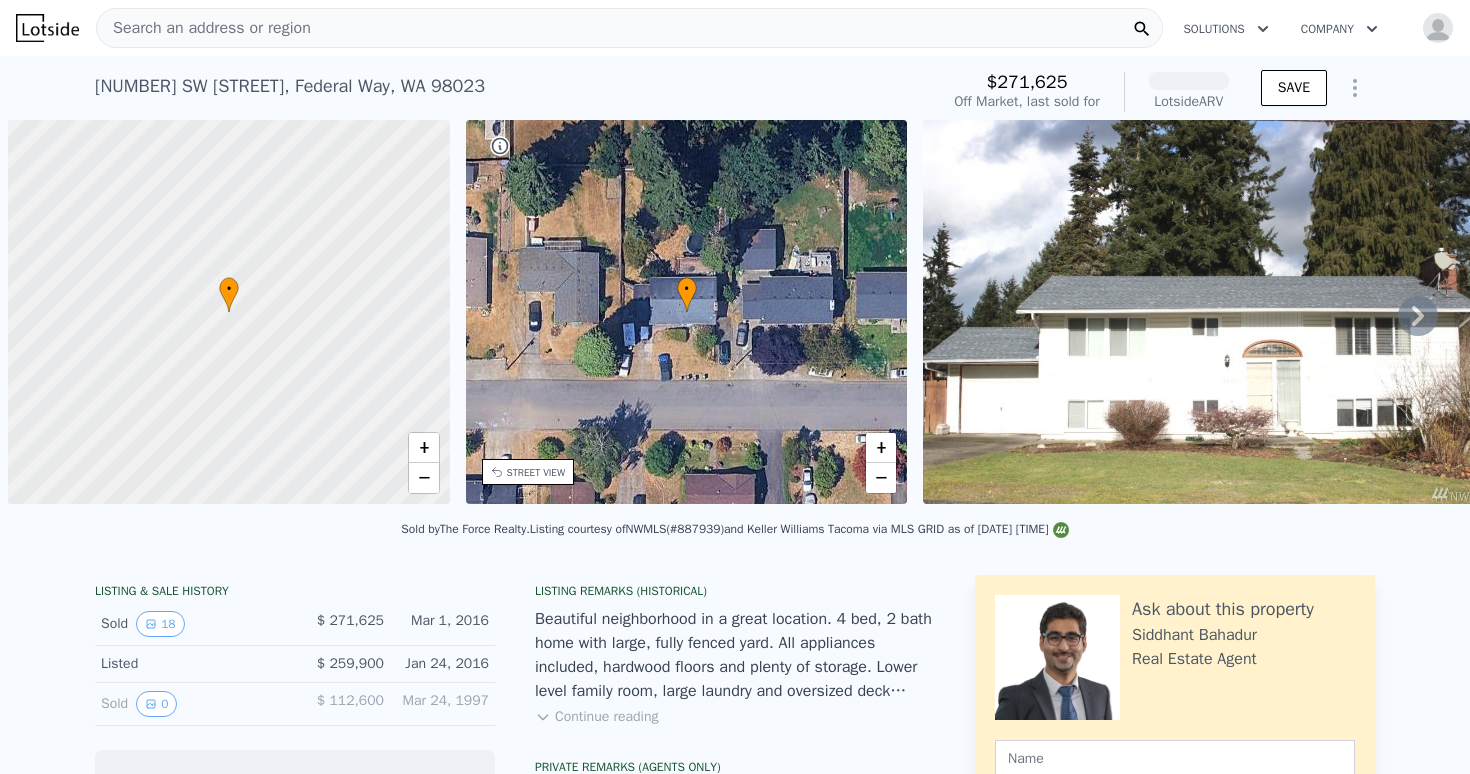 scroll, scrollTop: 0, scrollLeft: 0, axis: both 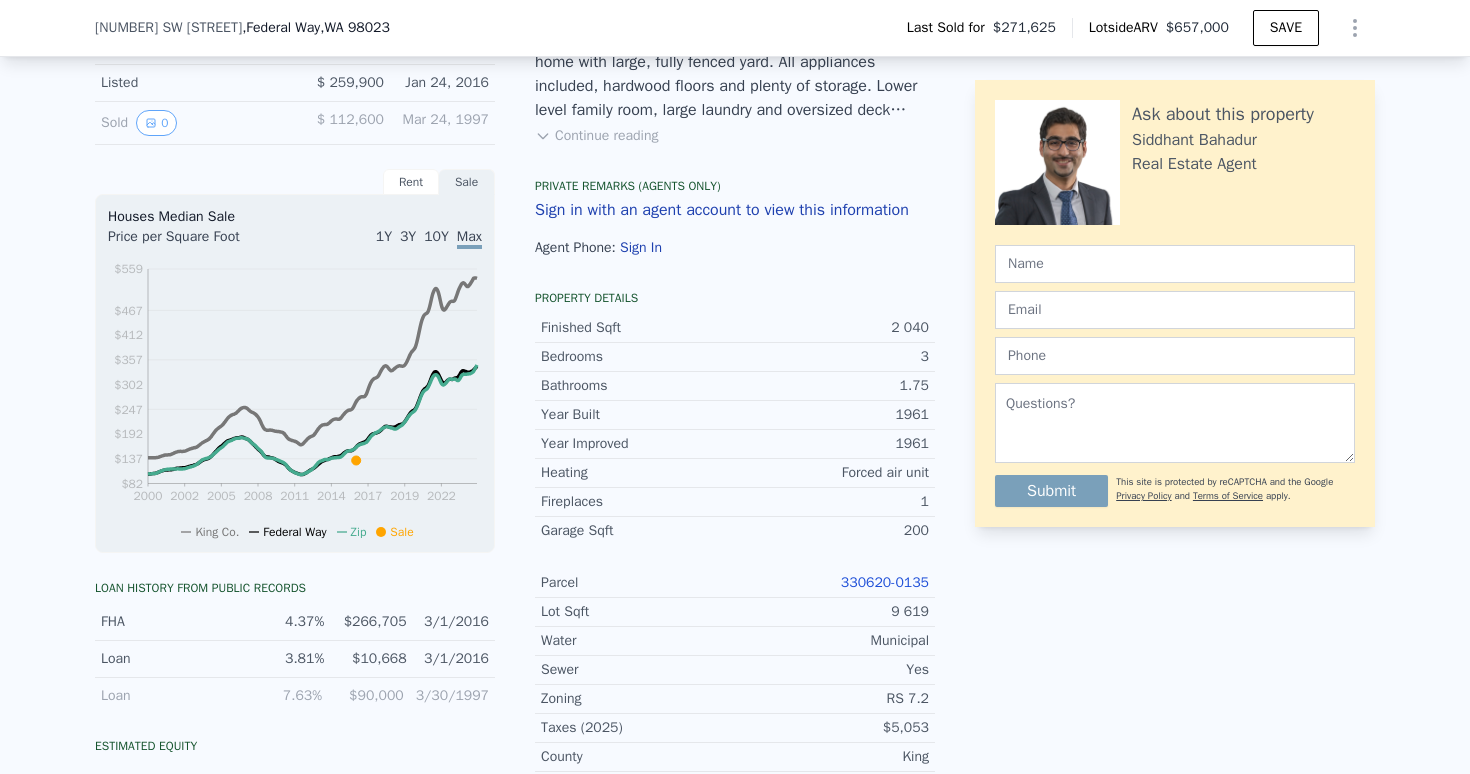 click on "330620-0135" at bounding box center (885, 582) 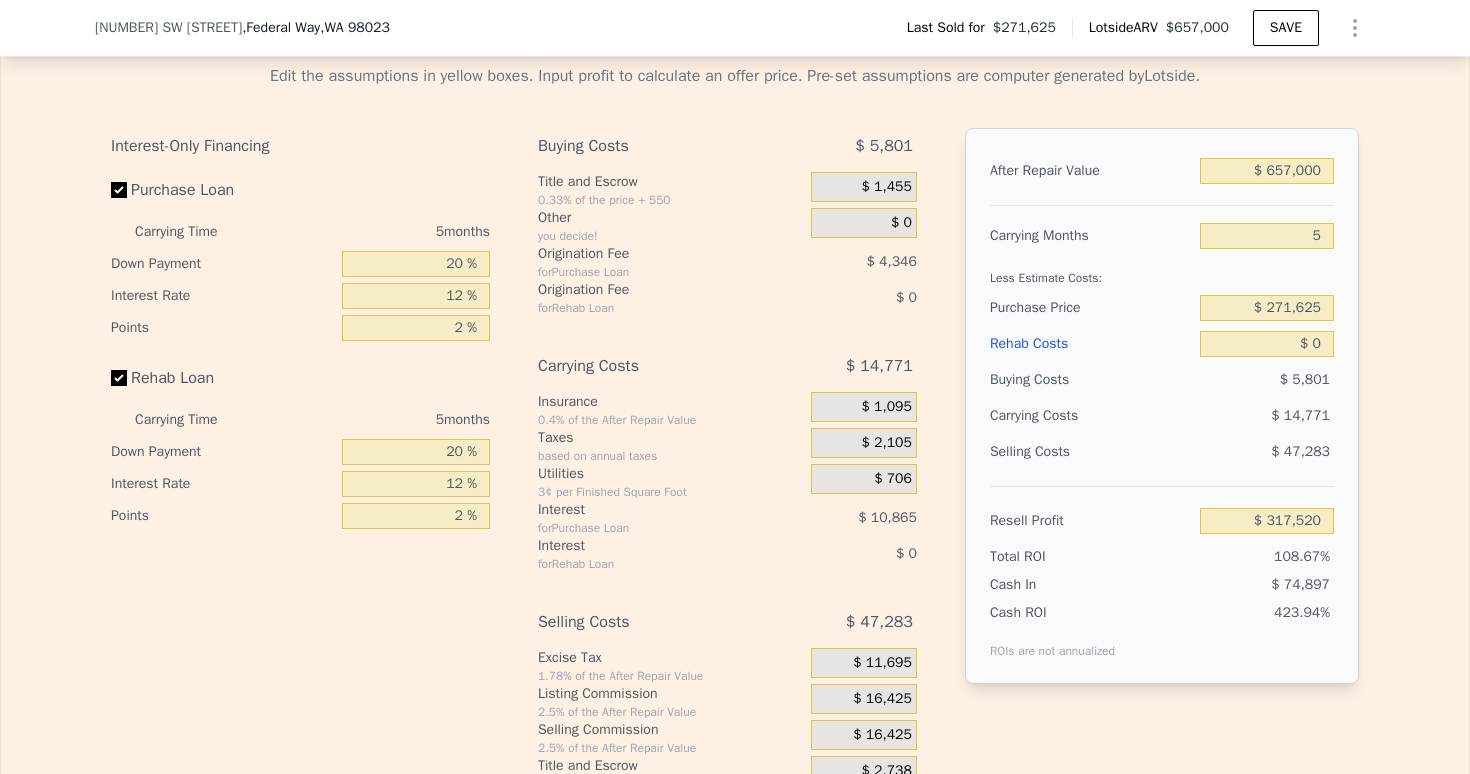 scroll, scrollTop: 3146, scrollLeft: 0, axis: vertical 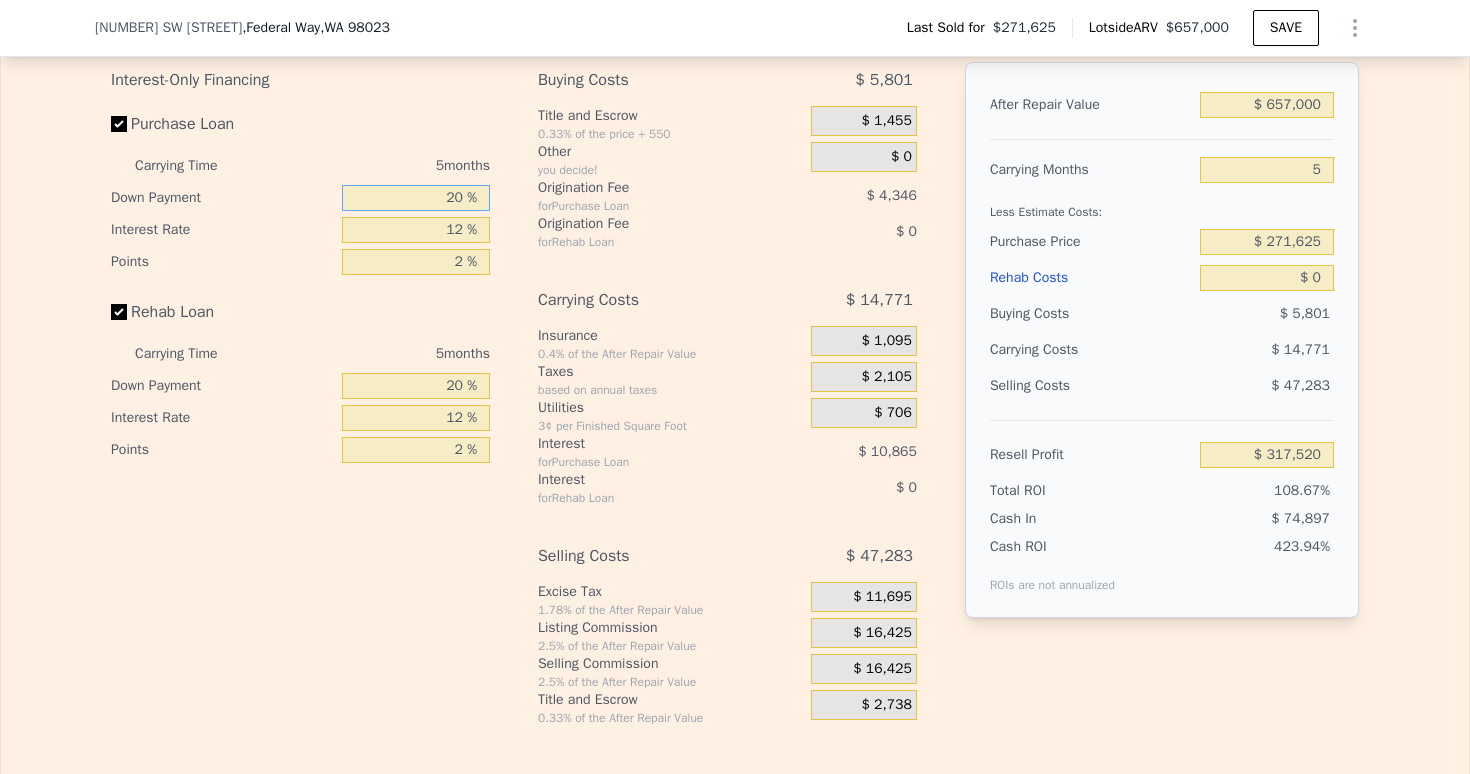 click on "20 %" at bounding box center [416, 198] 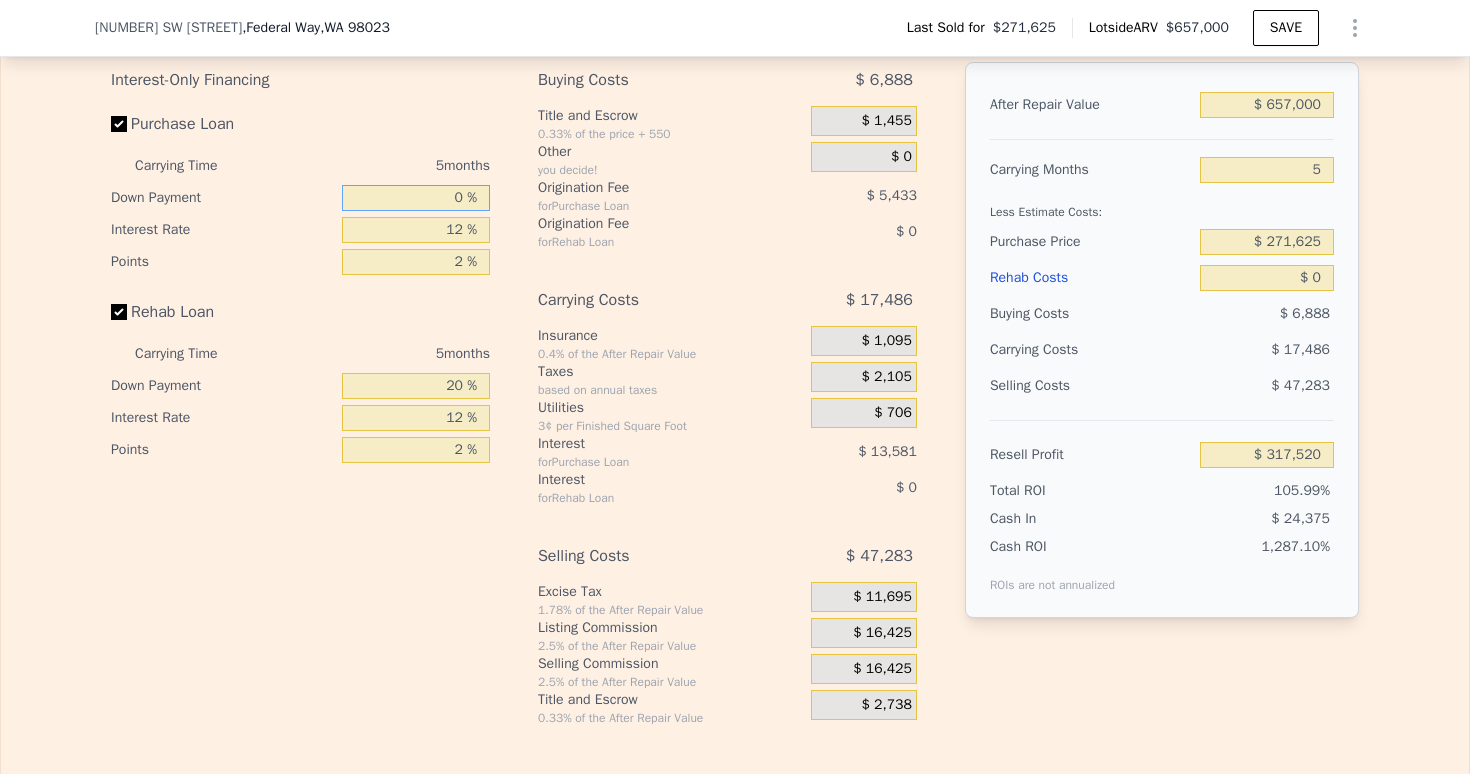 type on "$ 313,718" 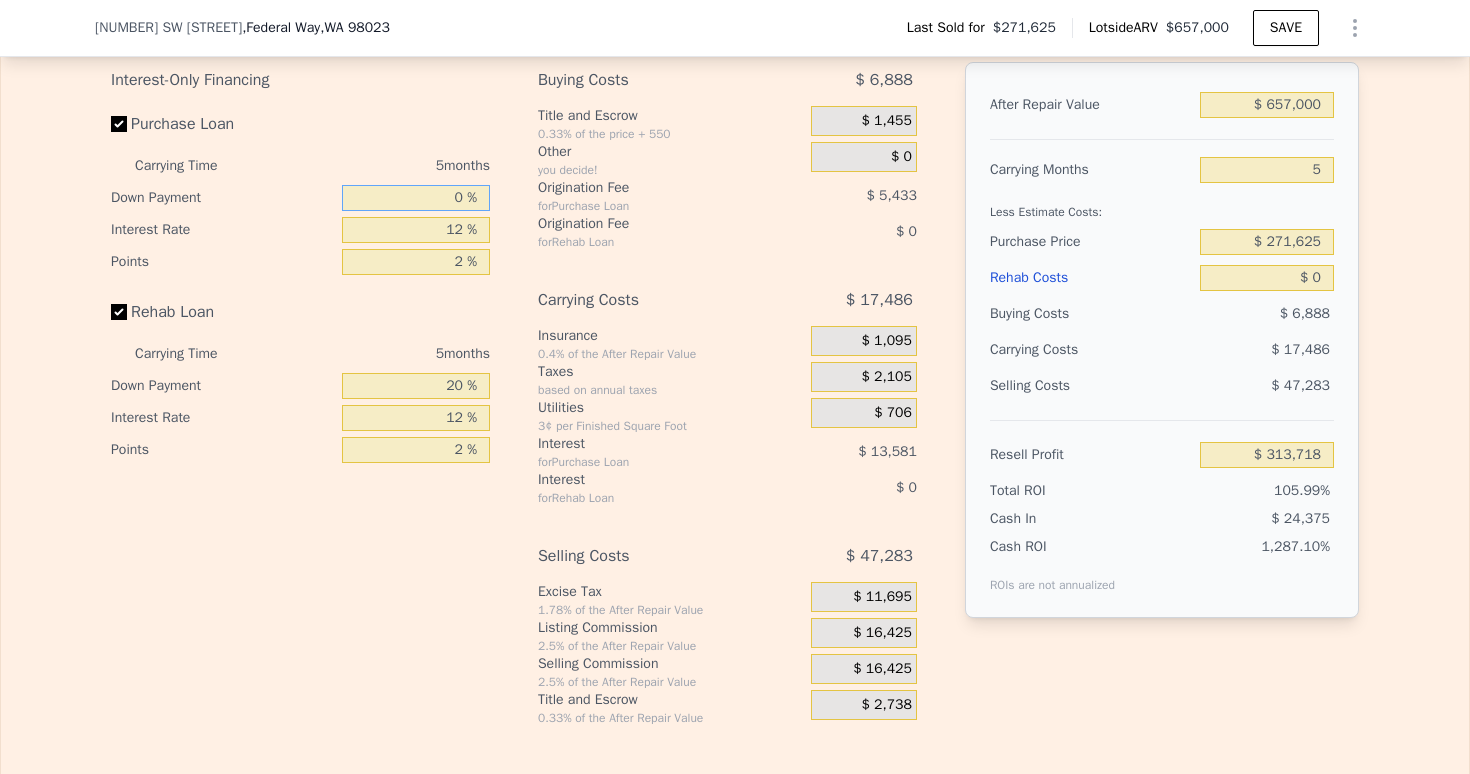 type on "10 %" 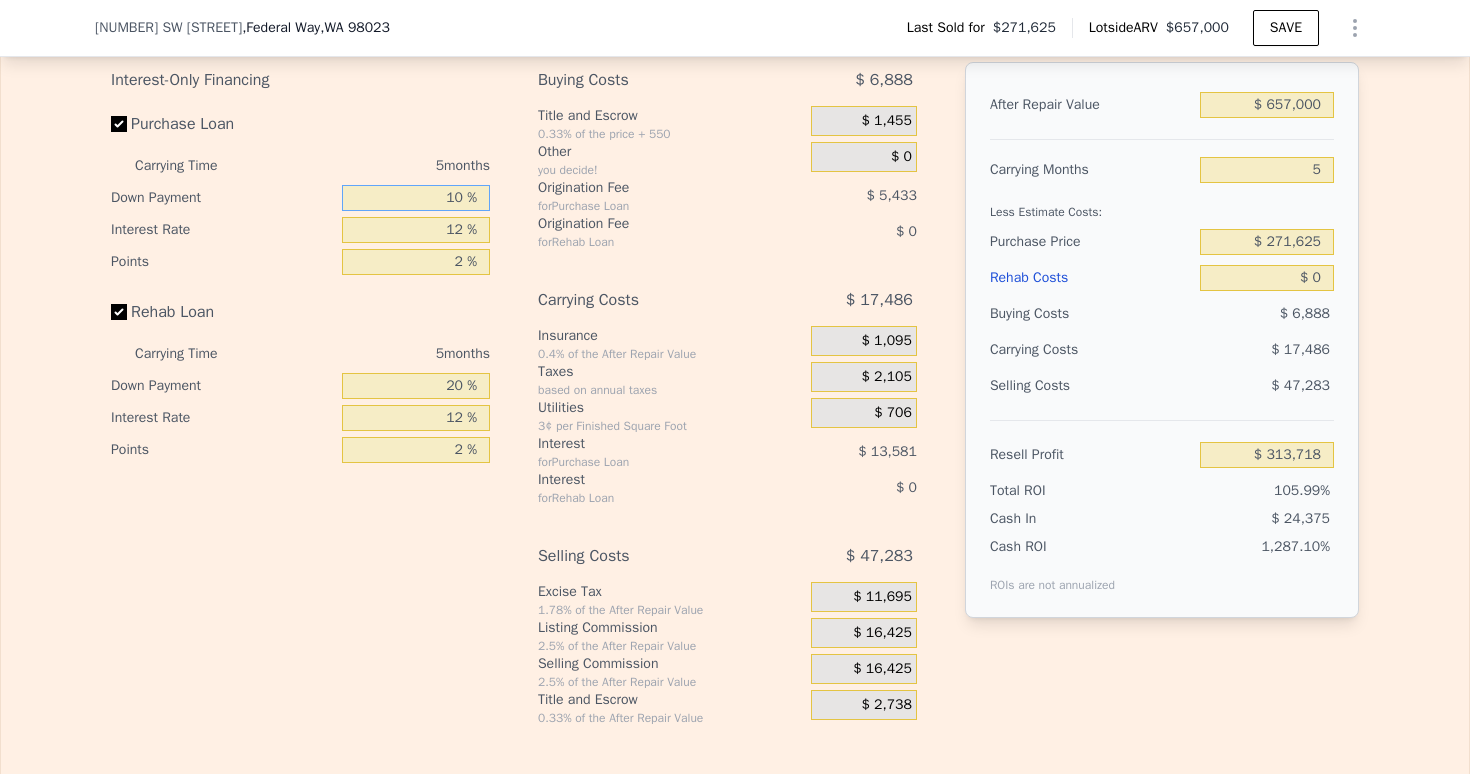 type on "$ 315,617" 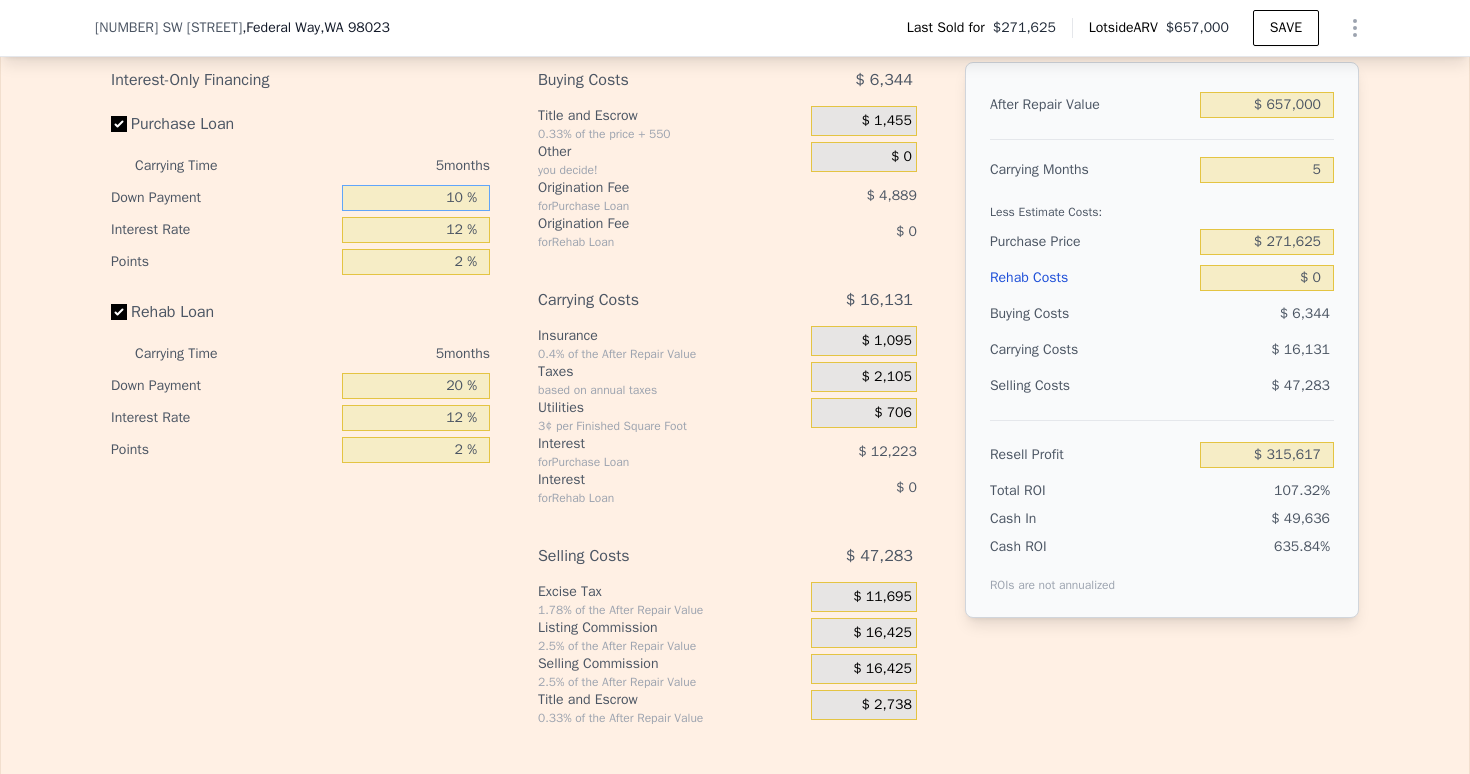 type on "10 %" 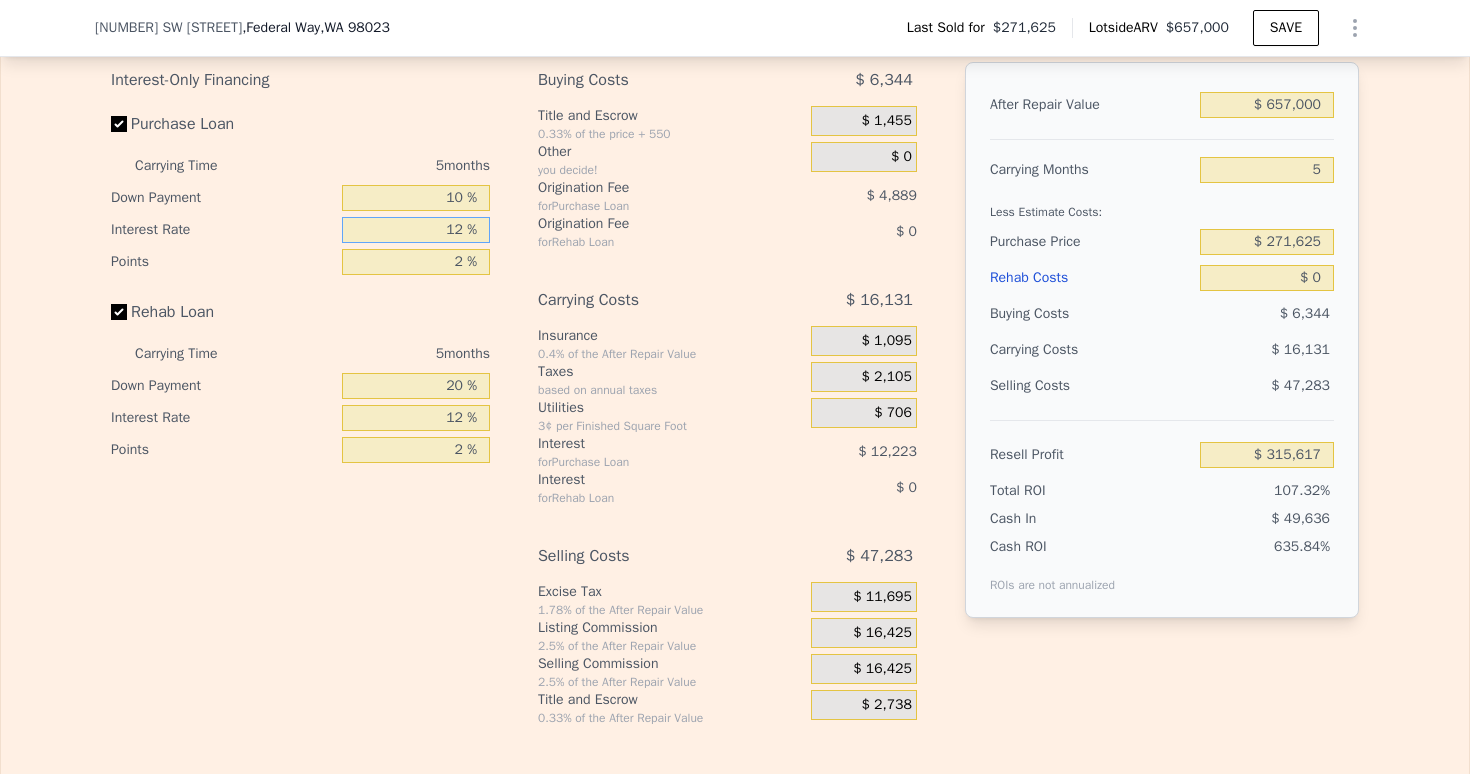 click on "12 %" at bounding box center [416, 230] 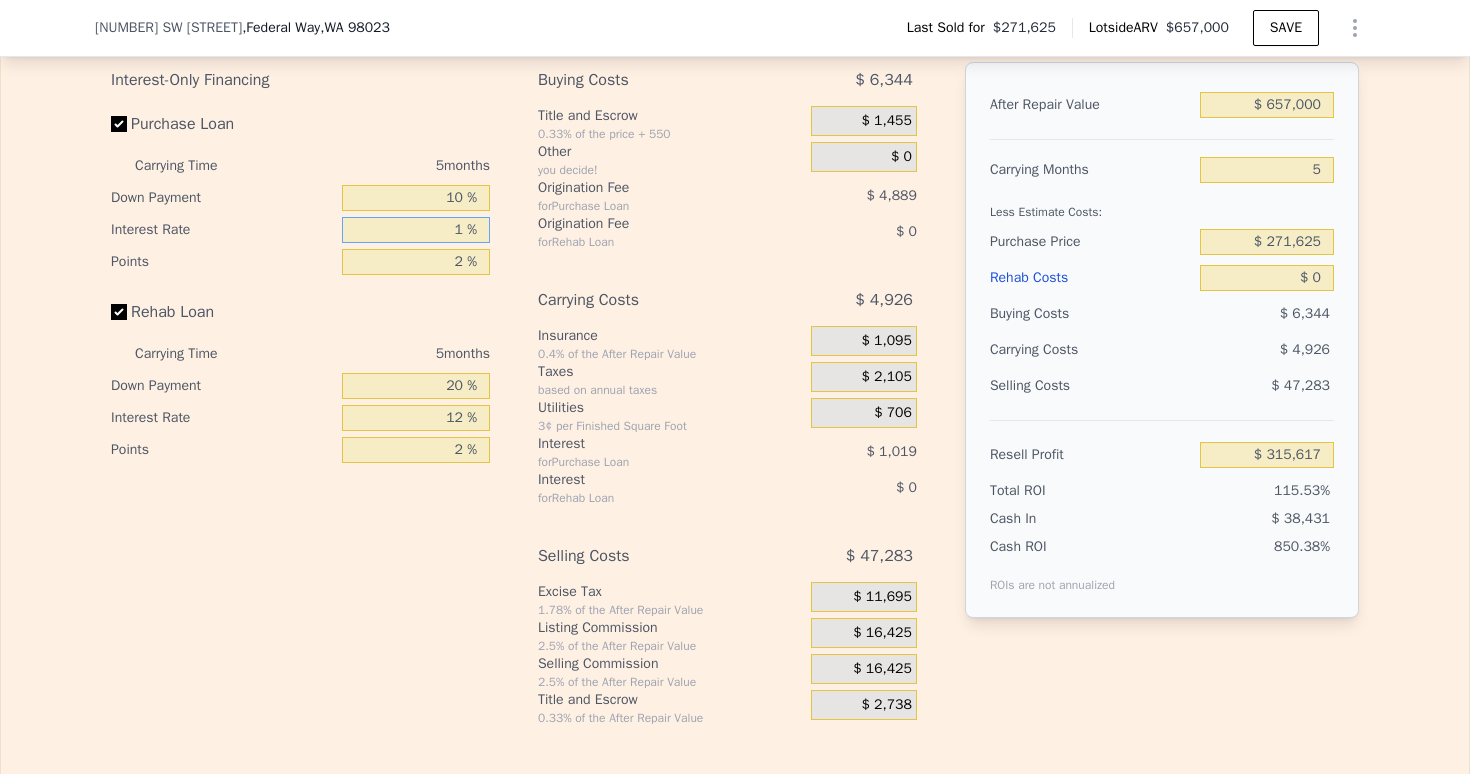 type 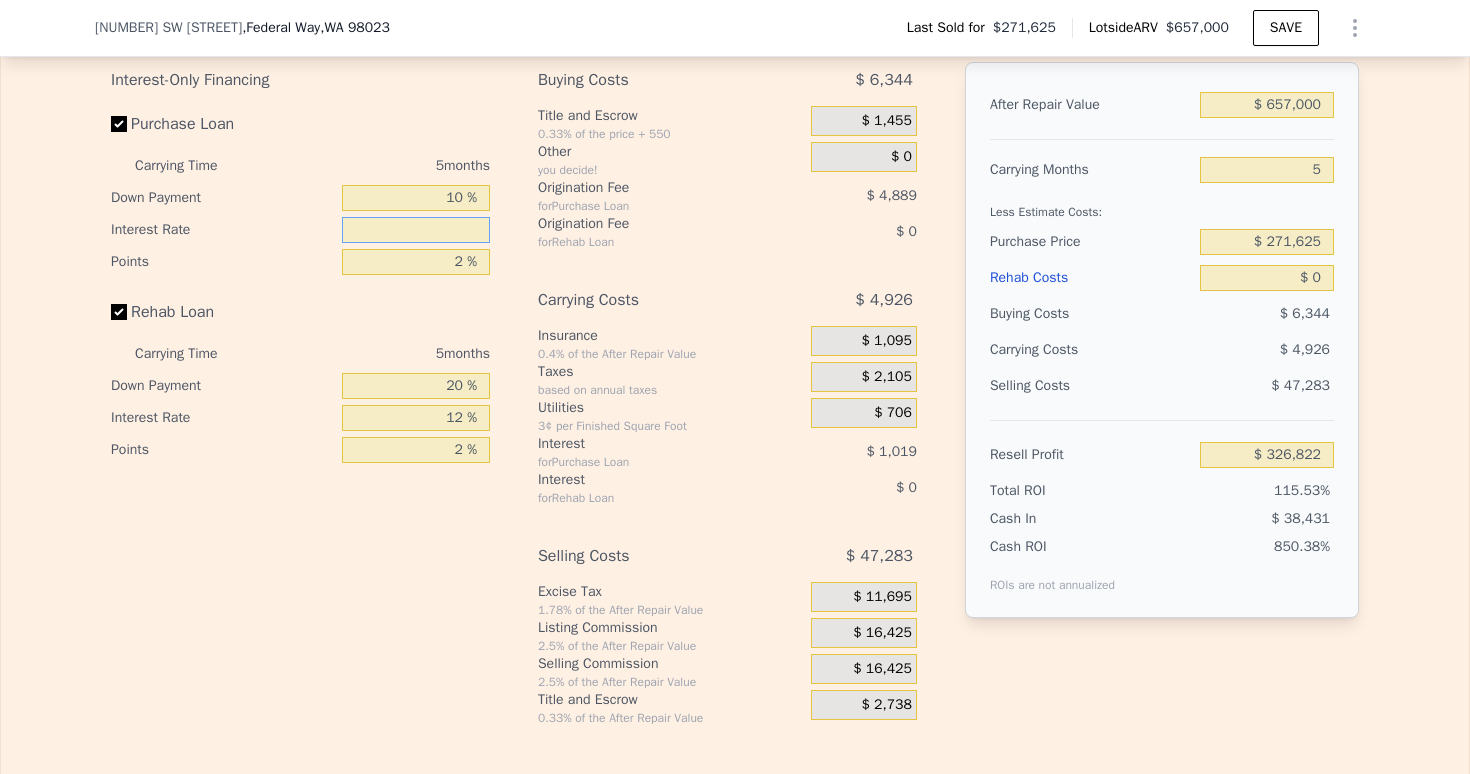 type on "9 %" 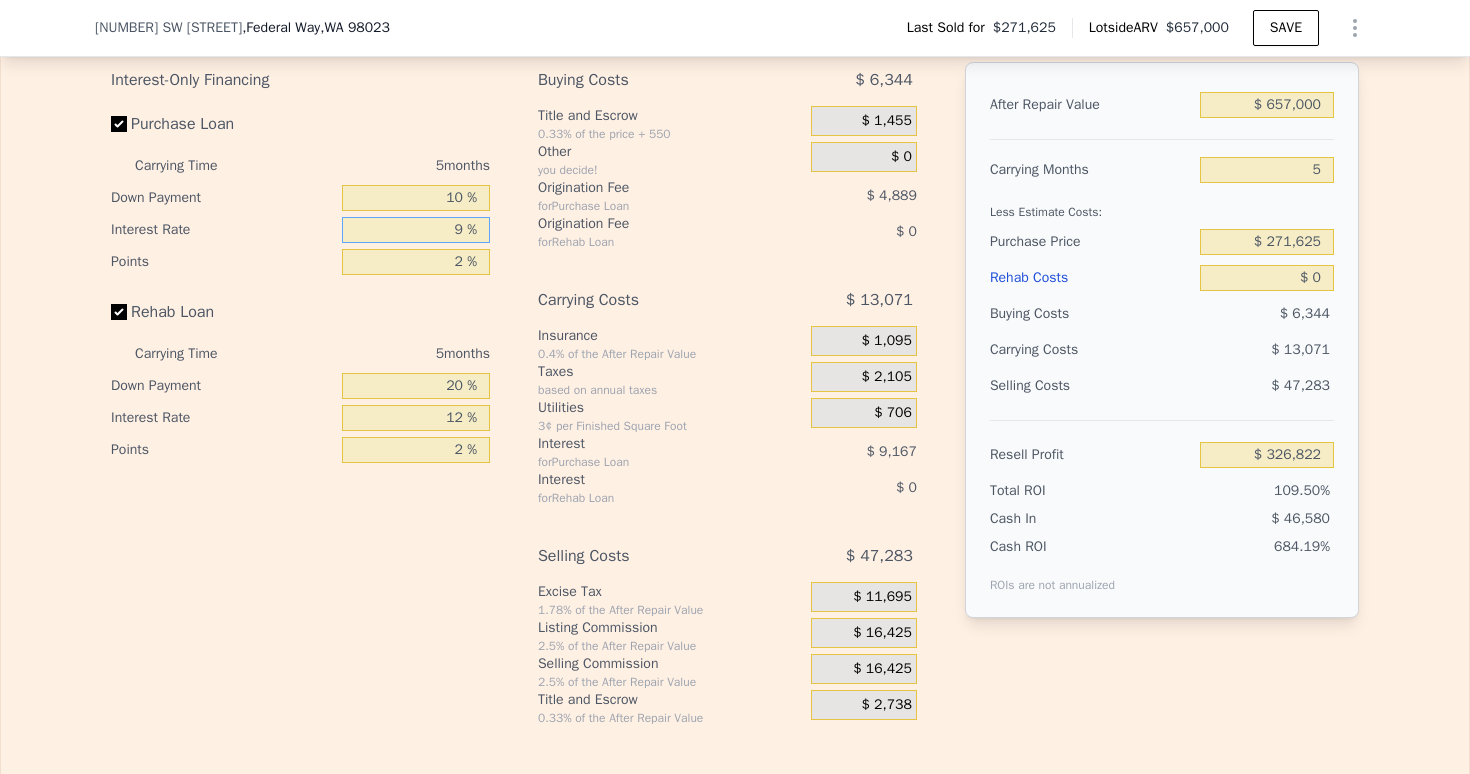 type on "$ 318,677" 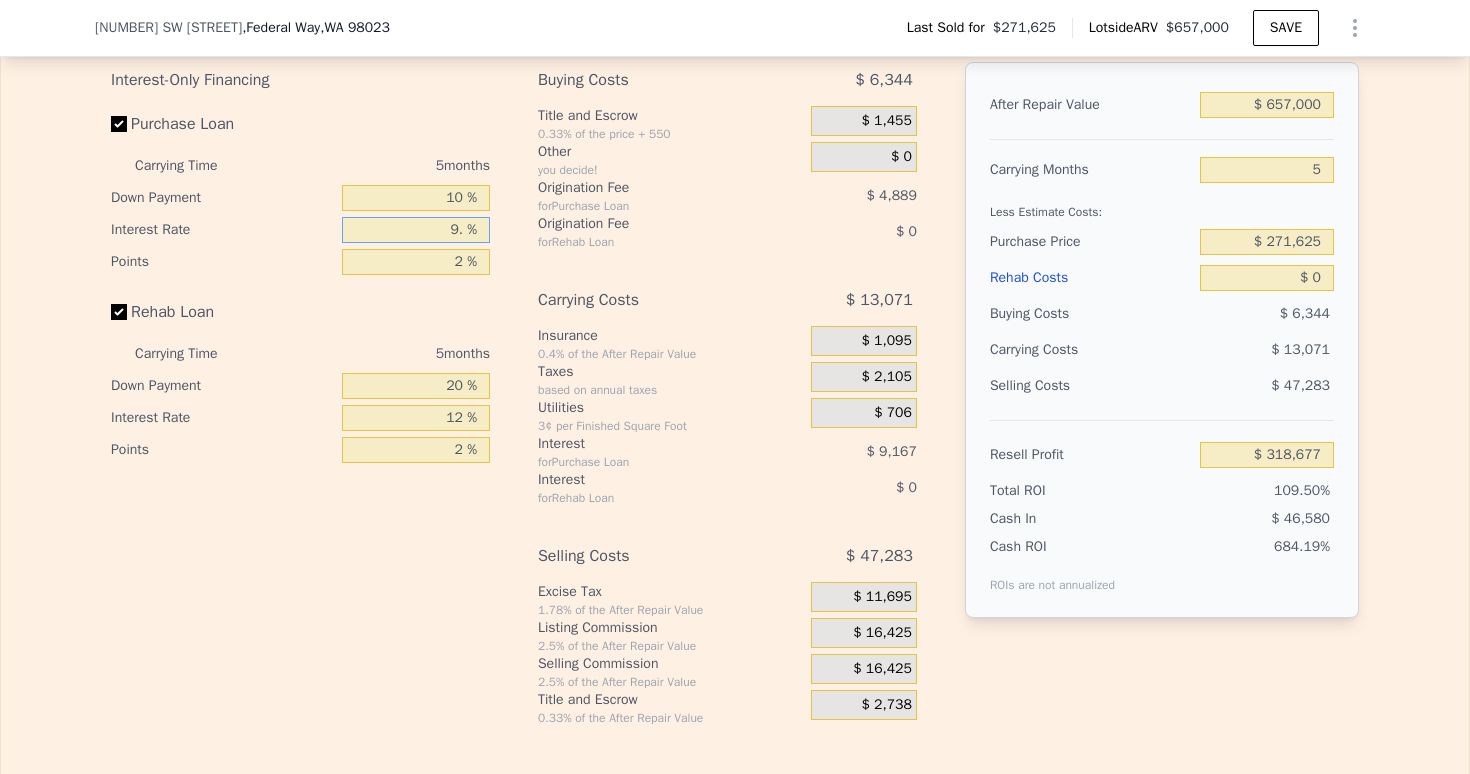 type on "9.5 %" 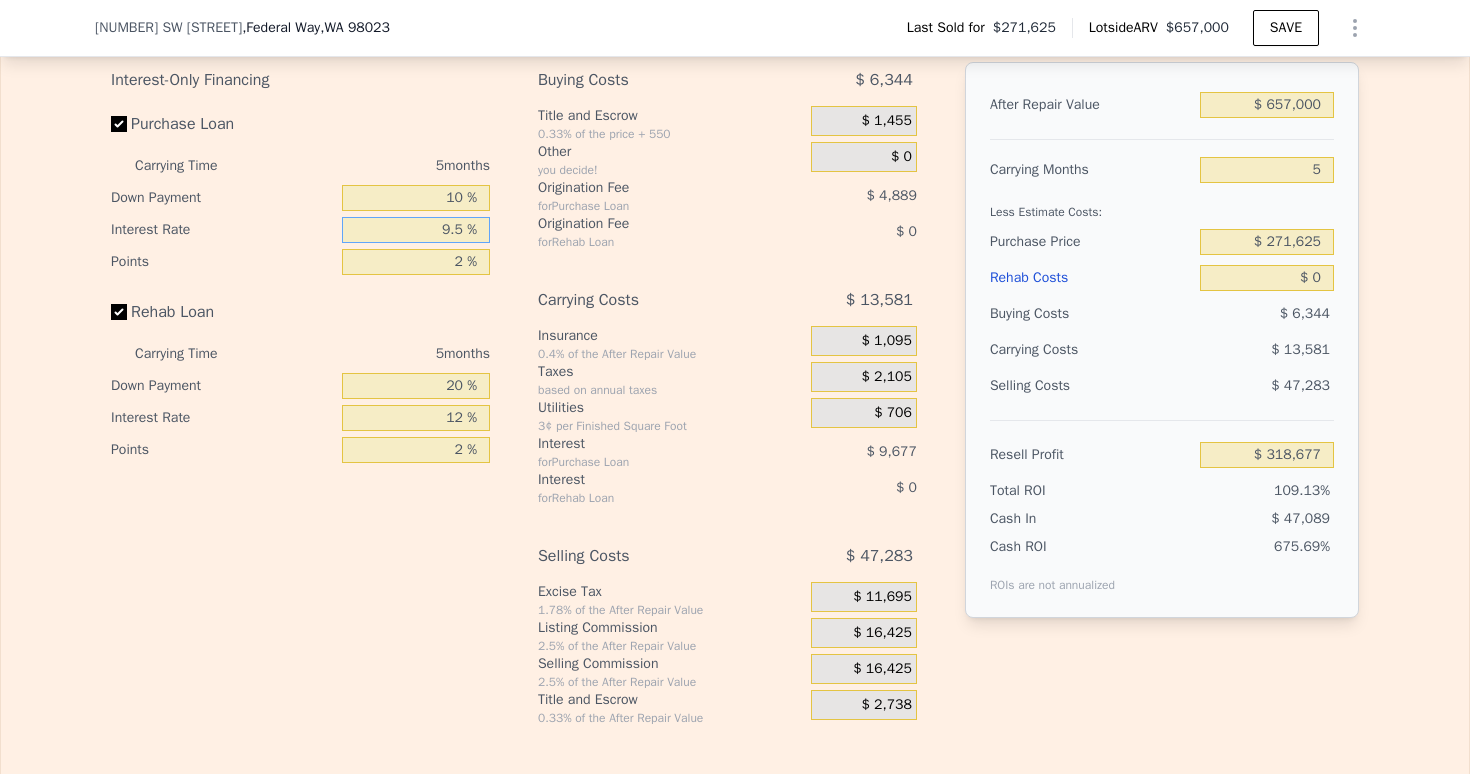 type on "$ 318,167" 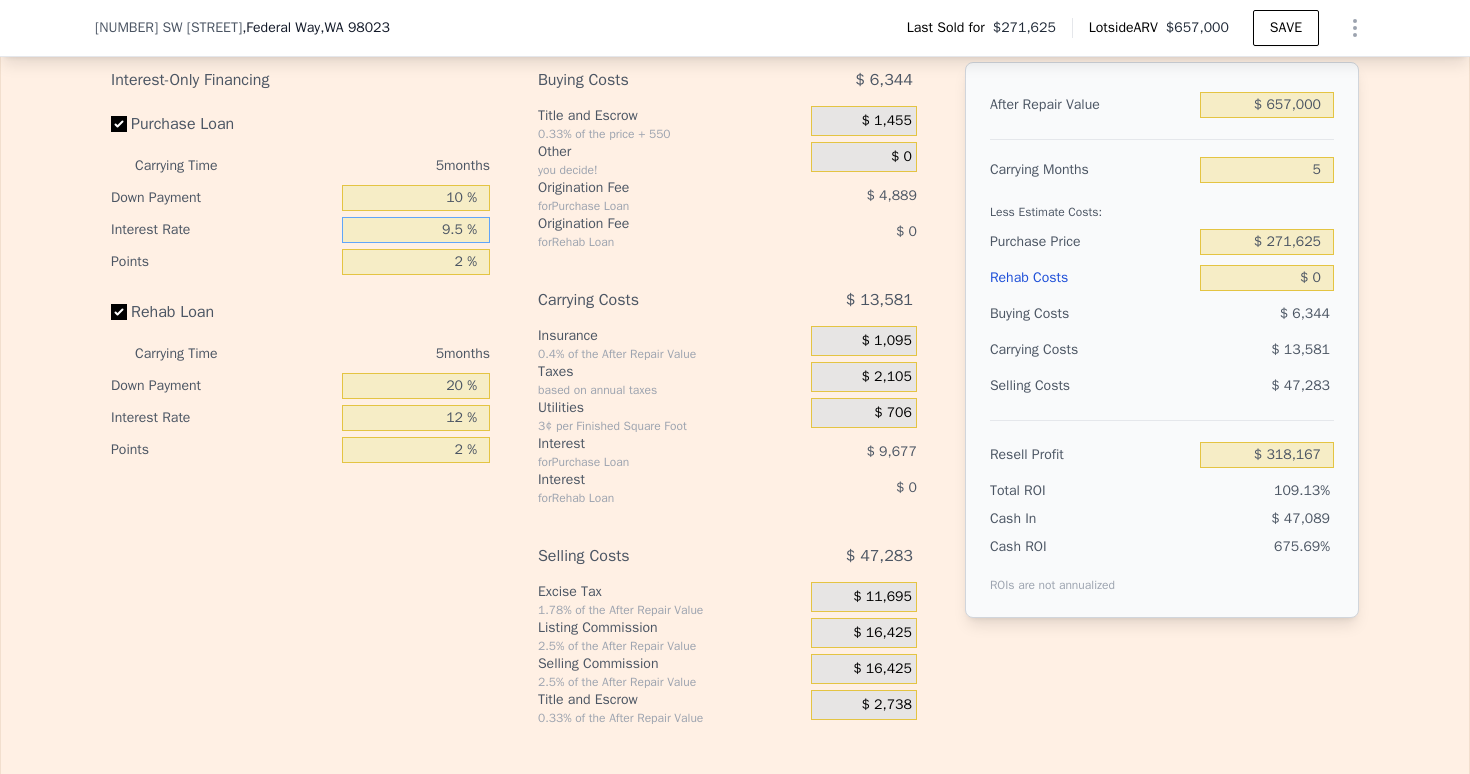 type on "9.5 %" 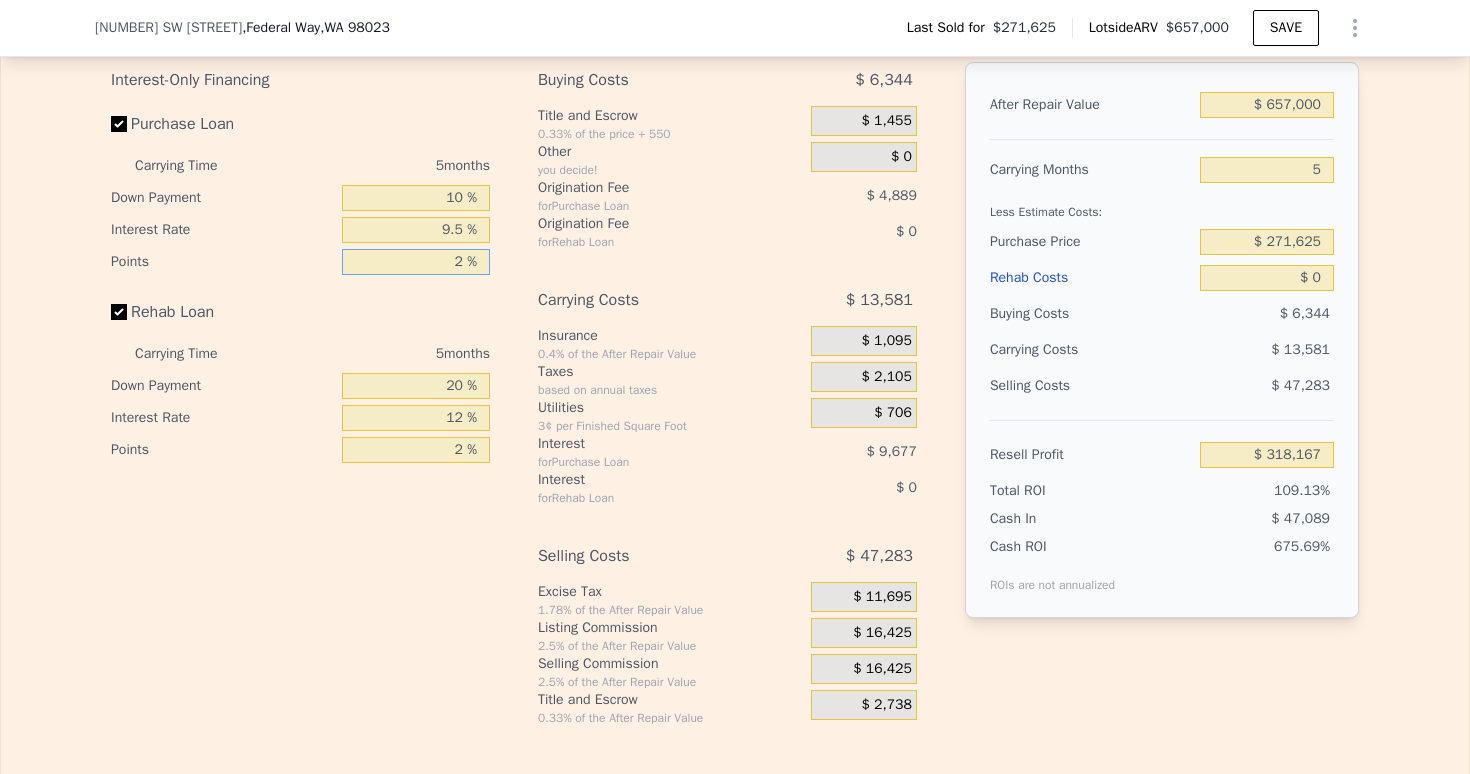 click on "2 %" at bounding box center (416, 262) 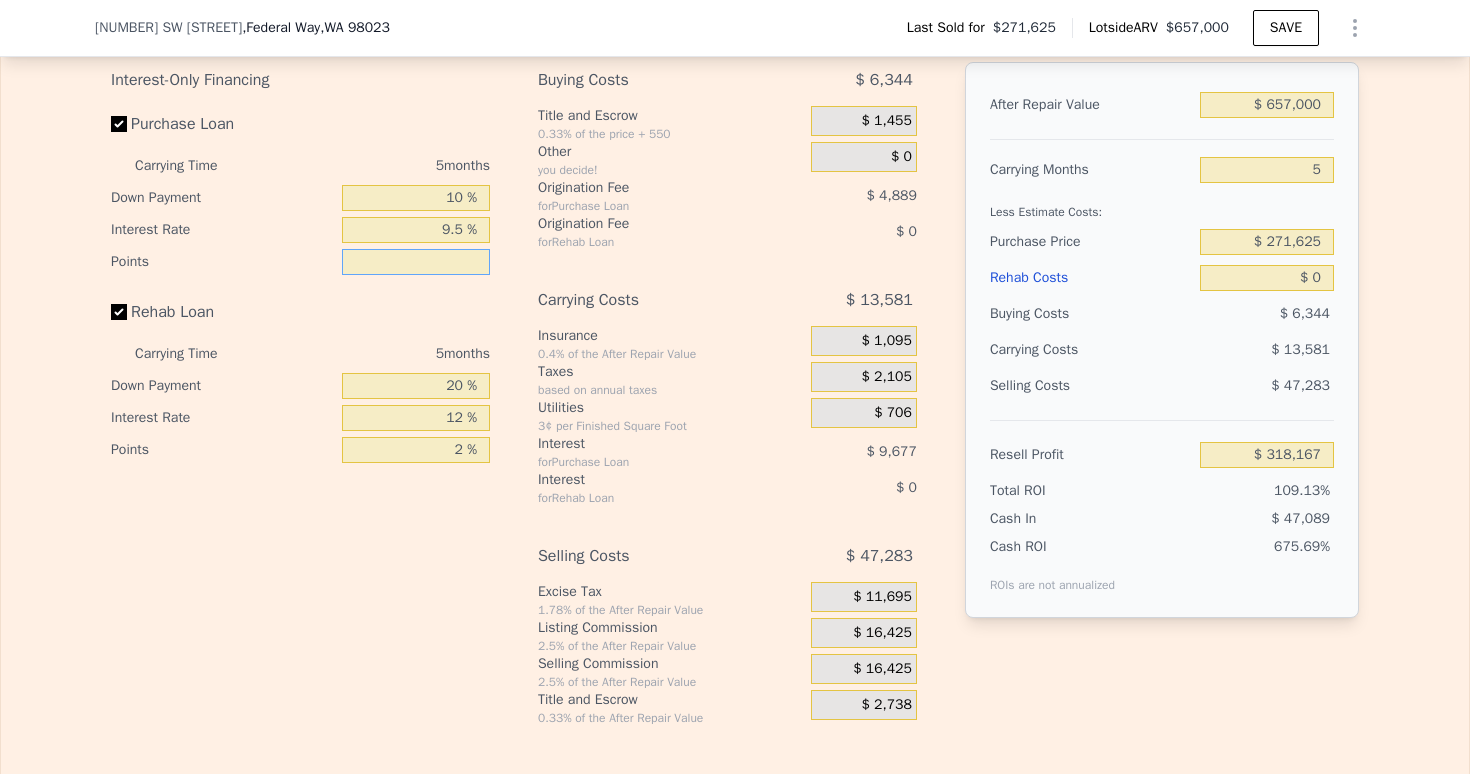 type on "1 %" 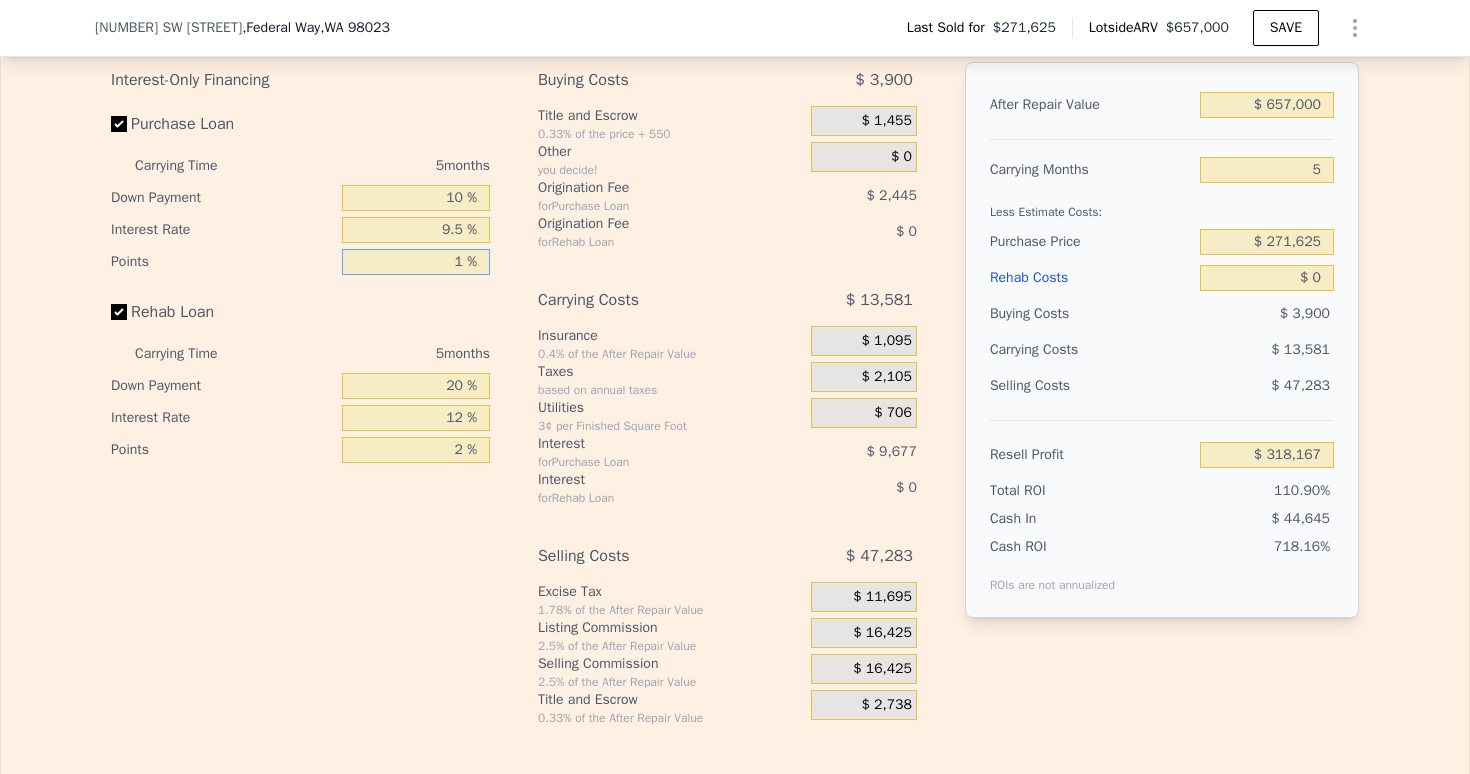 type on "$ 320,611" 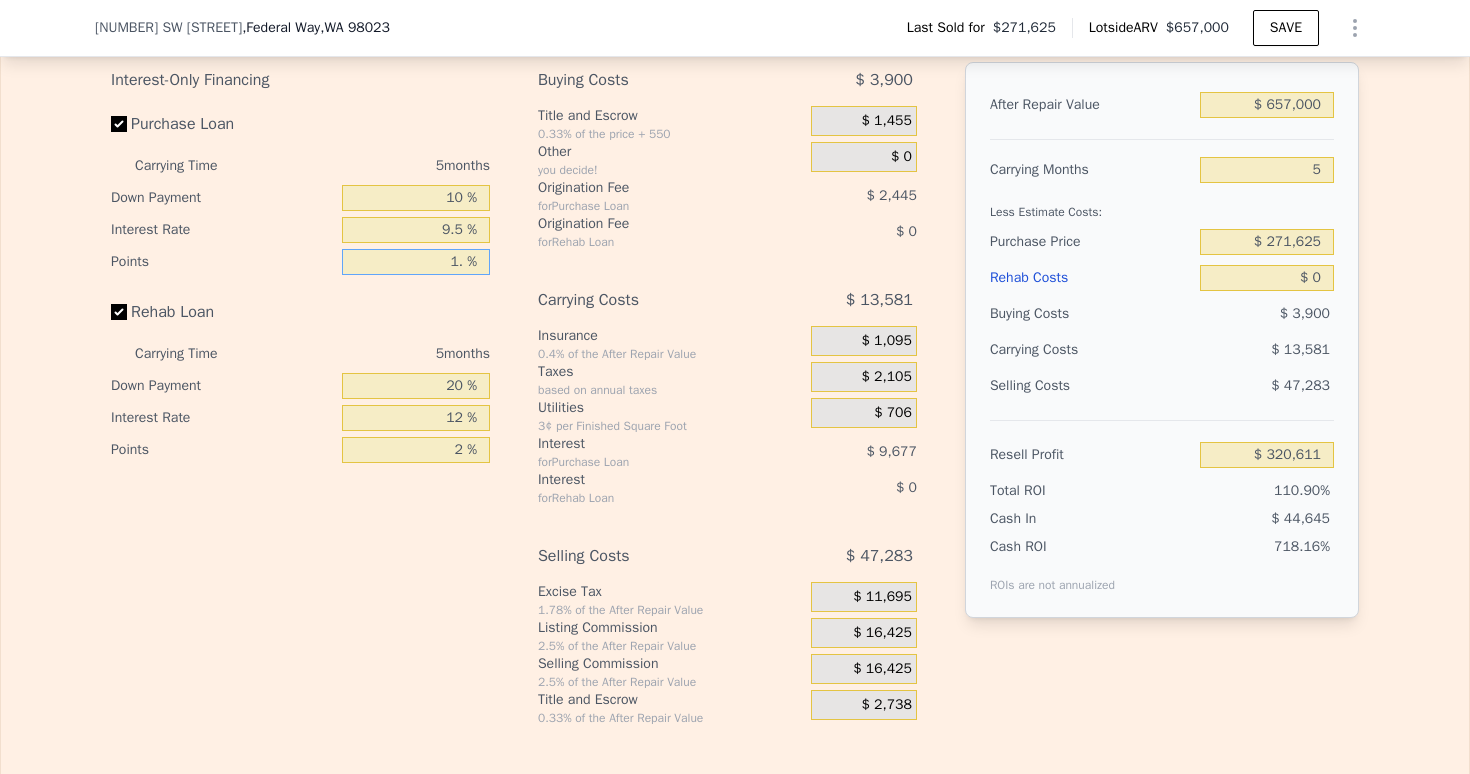 type on "1.5 %" 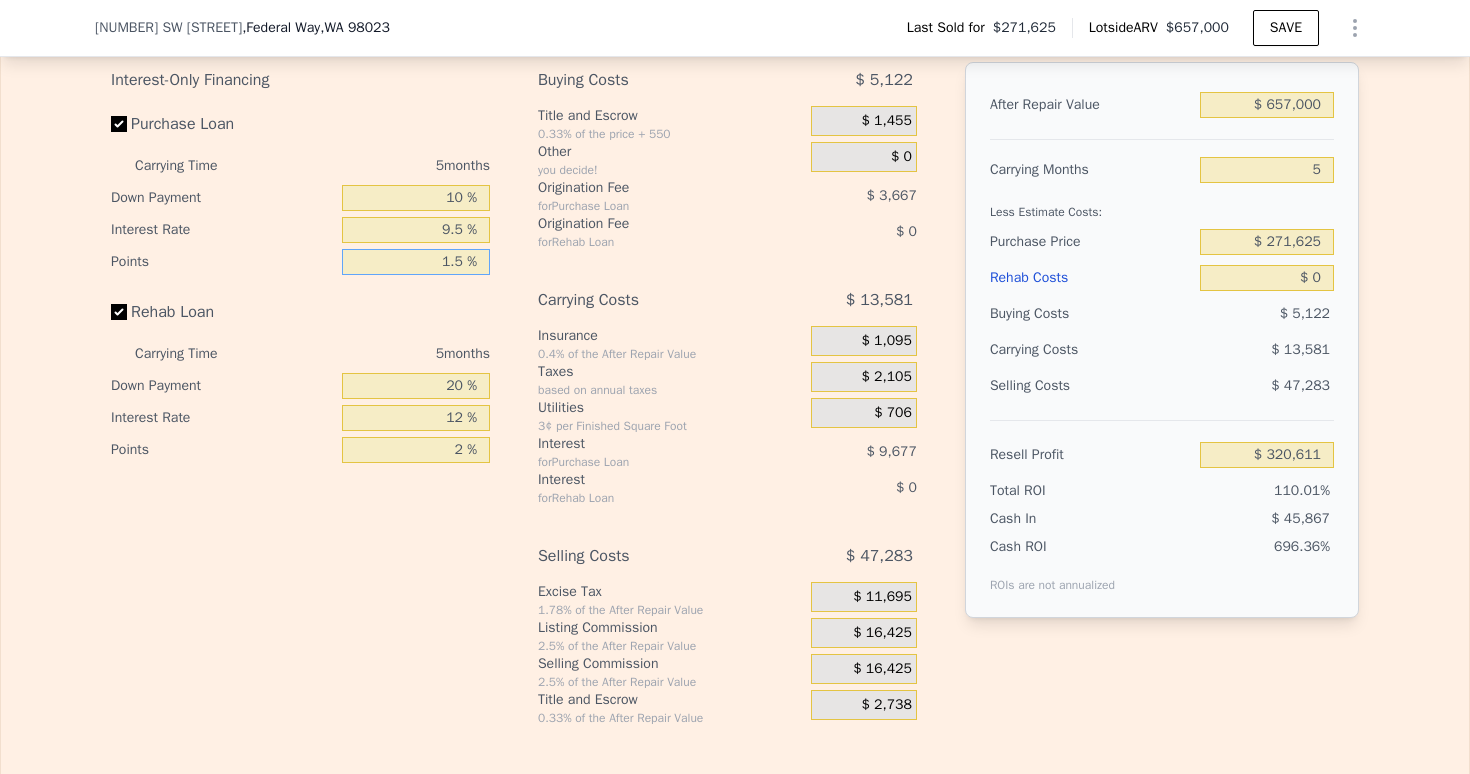 type on "$ 319,389" 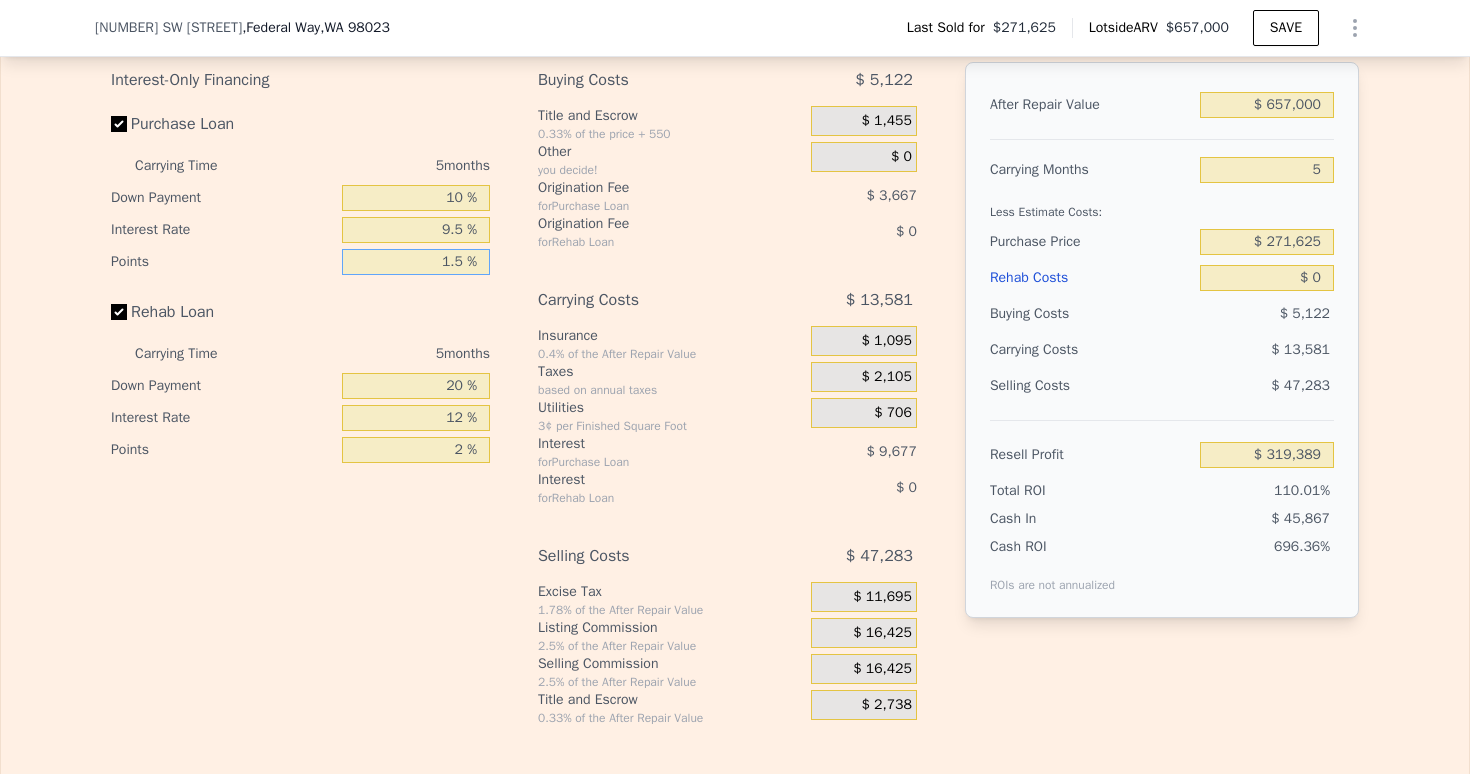 type on "1.5 %" 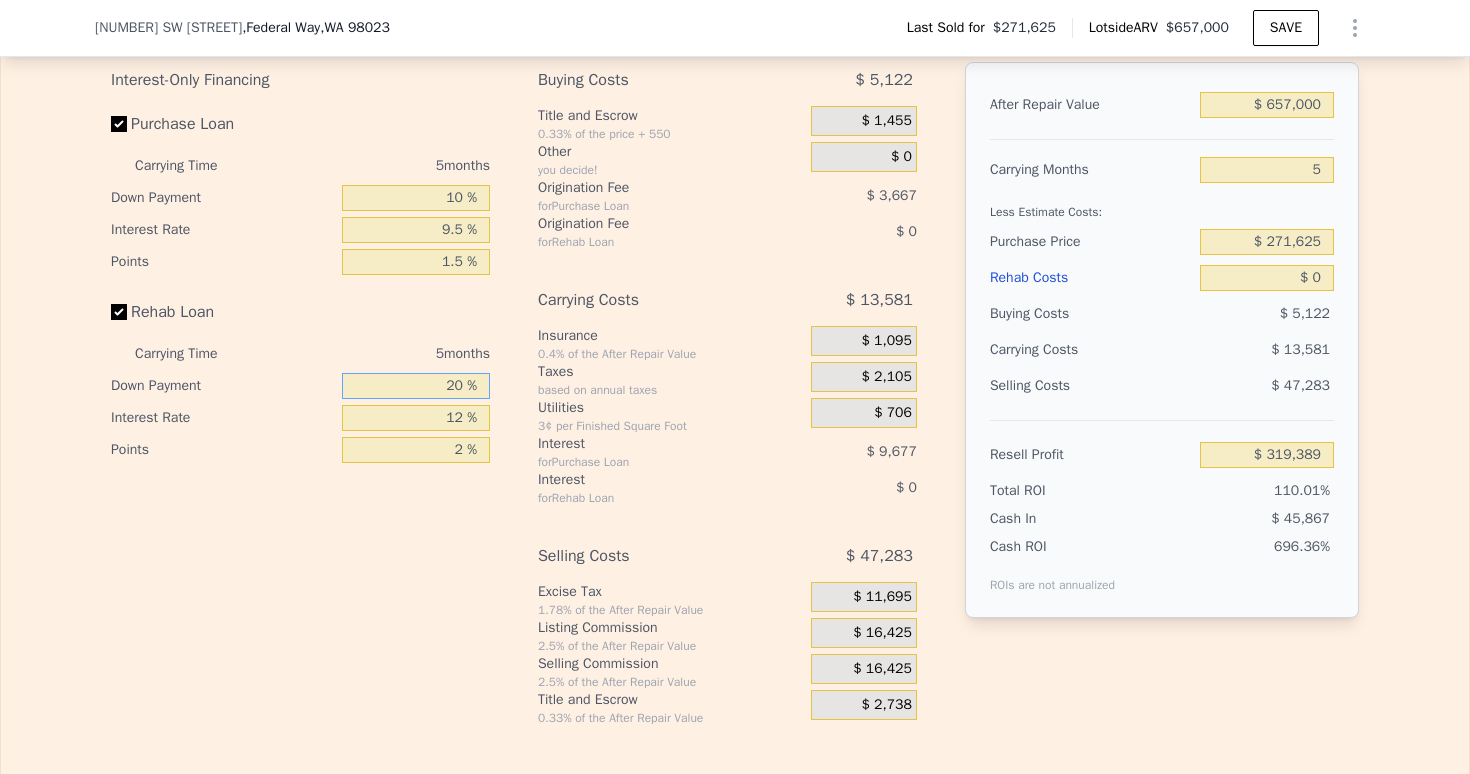 click on "20 %" at bounding box center [416, 386] 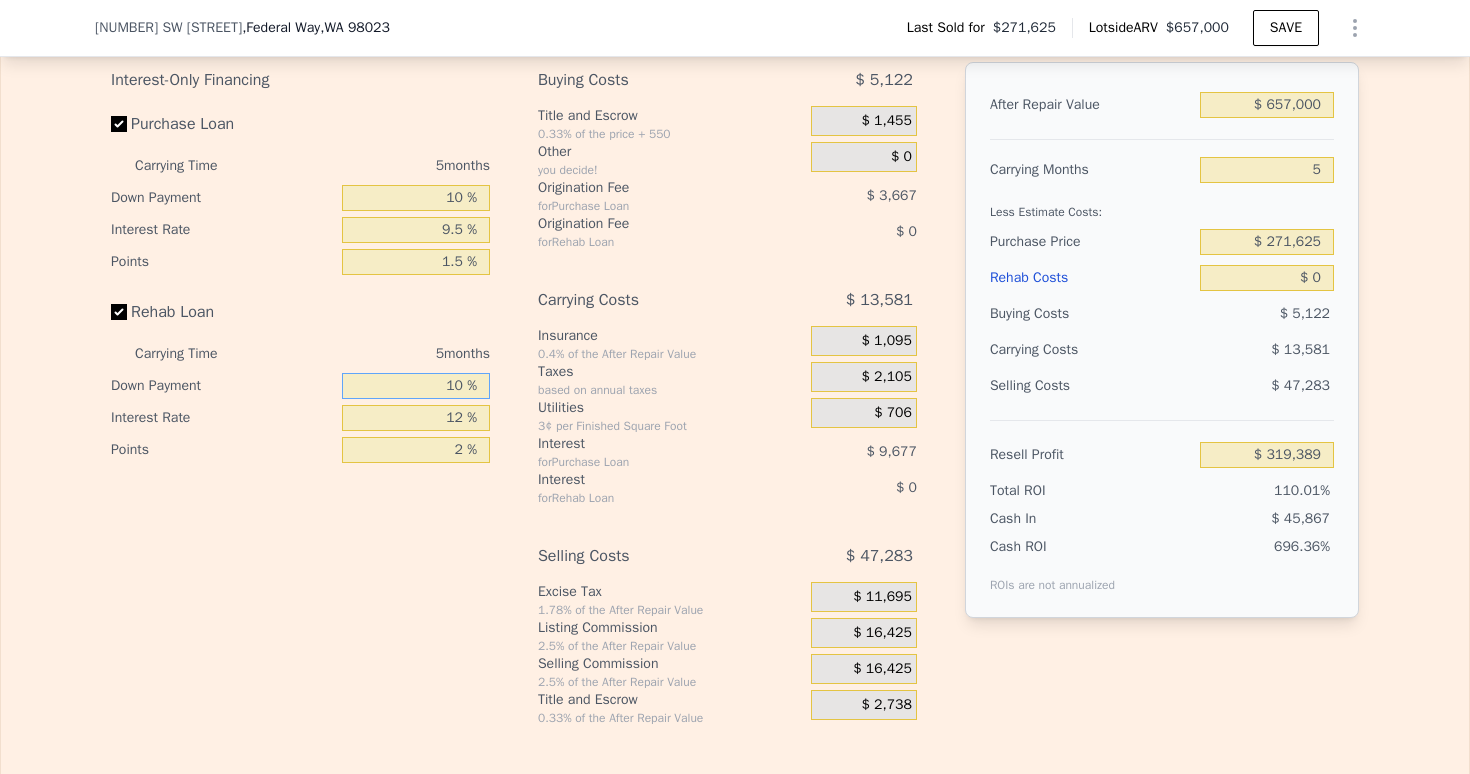 type on "10 %" 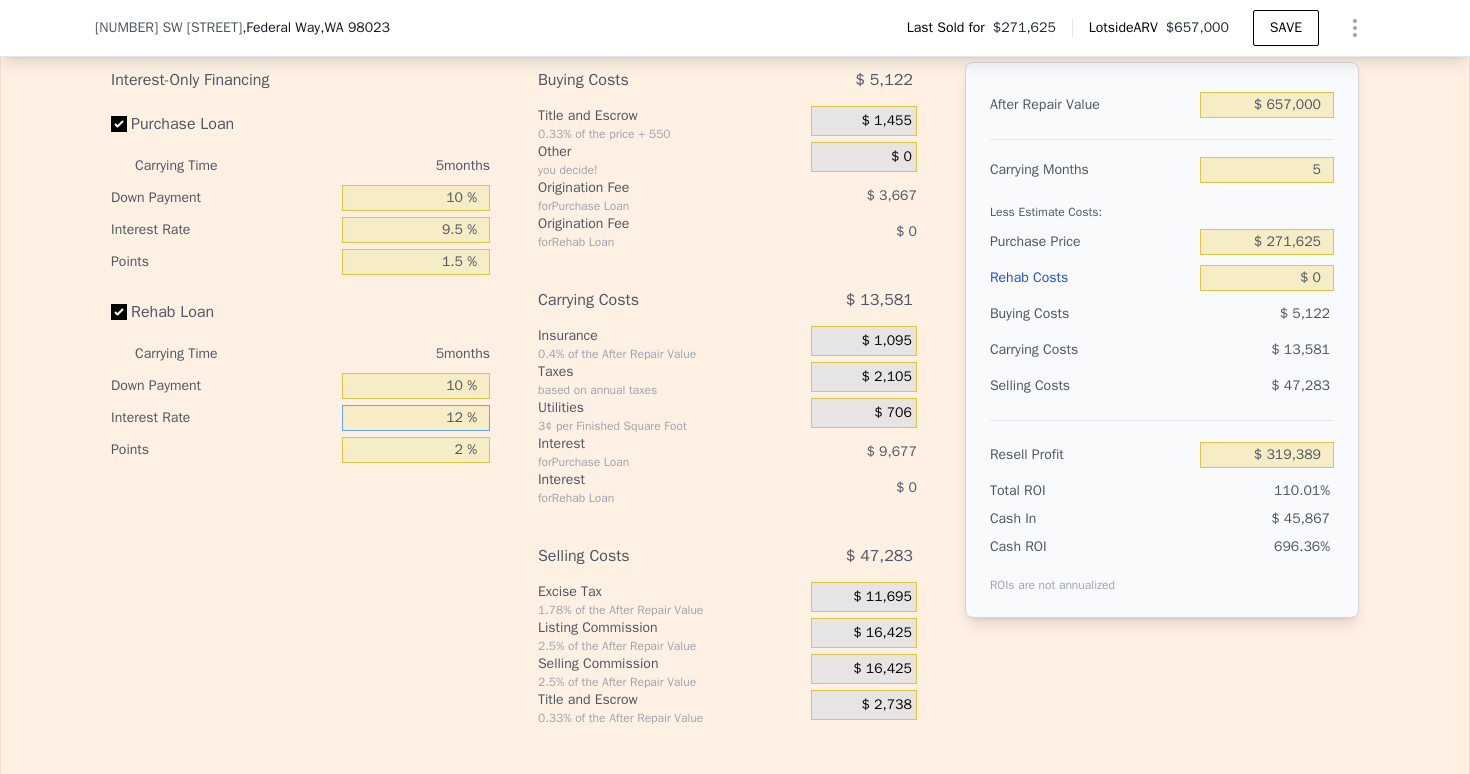 click on "12 %" at bounding box center (416, 418) 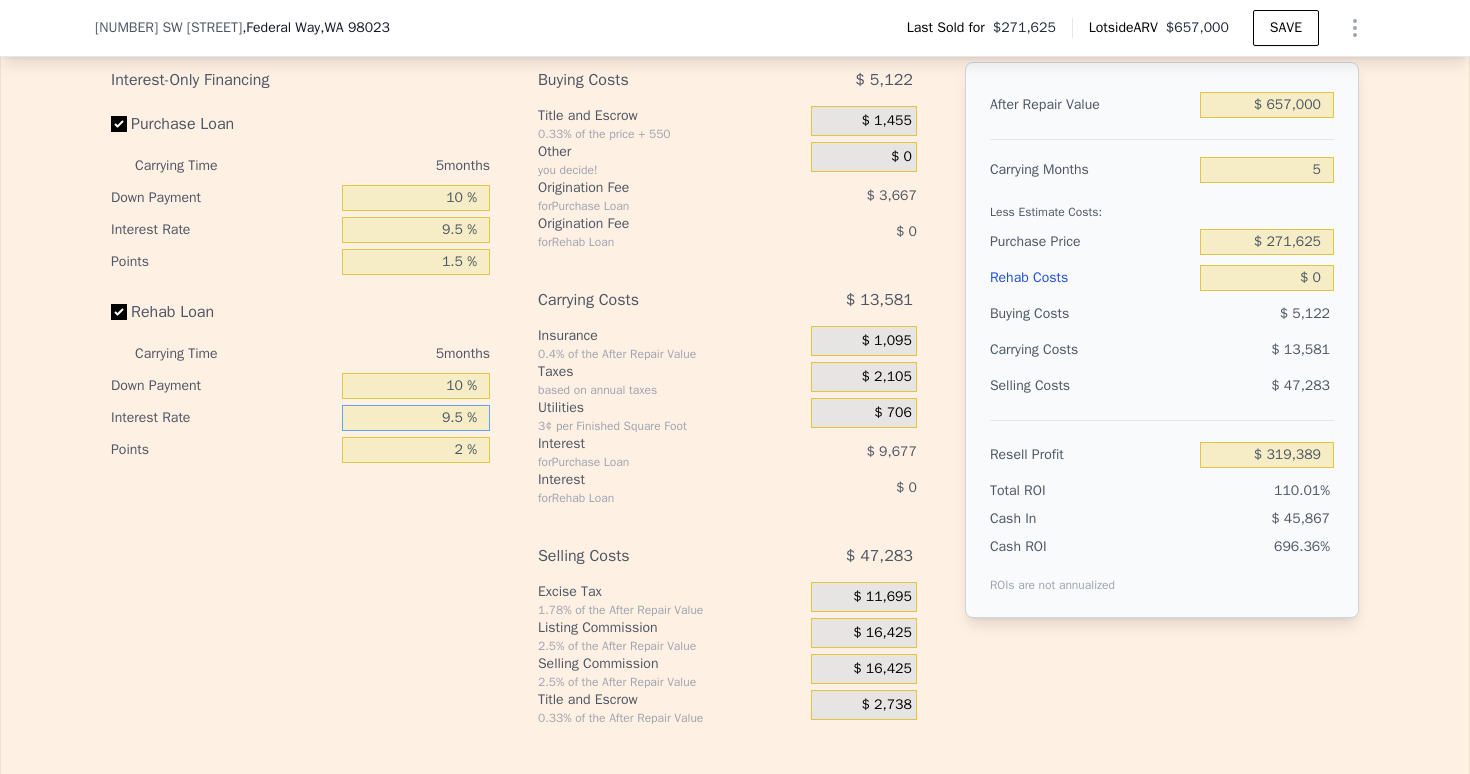 type on "9.5 %" 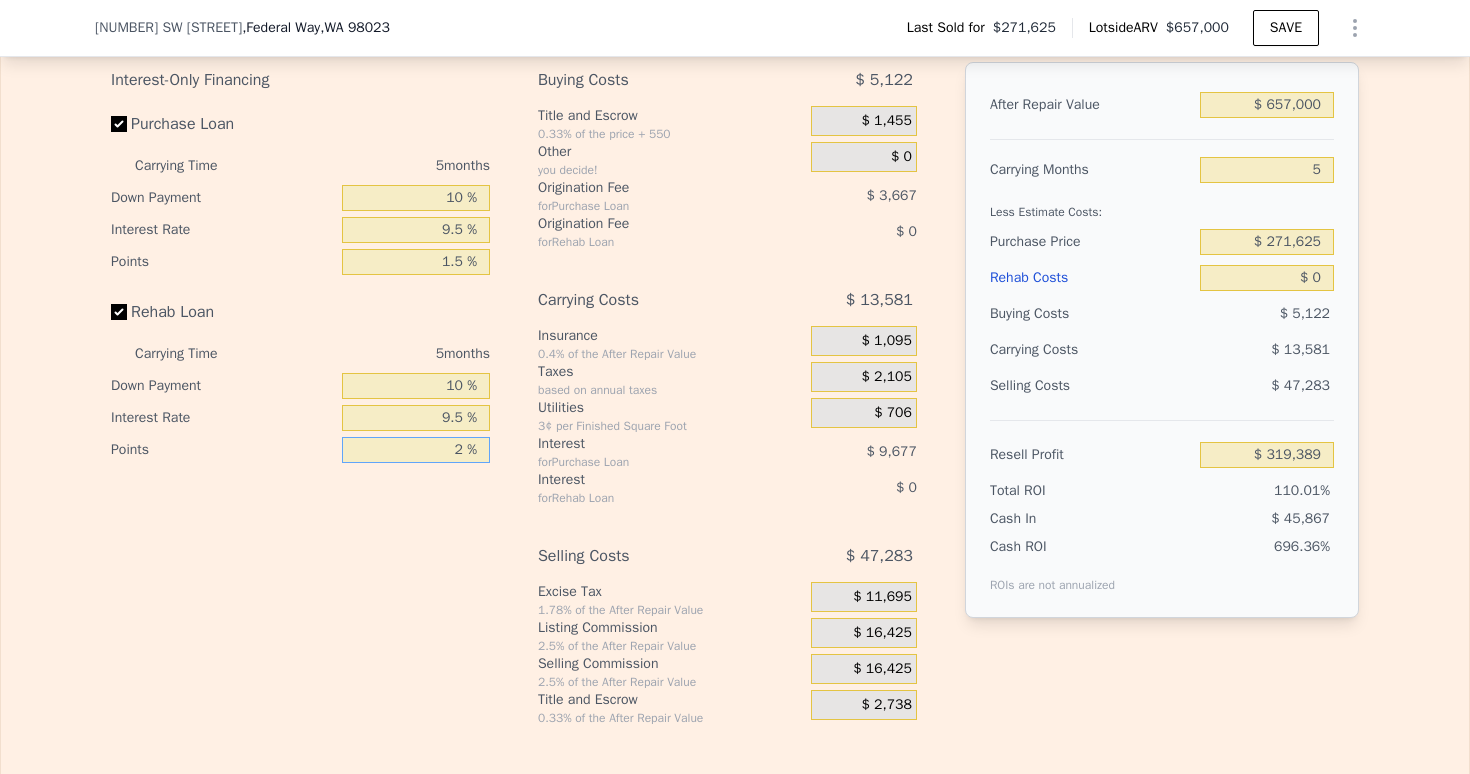 click on "2 %" at bounding box center [416, 450] 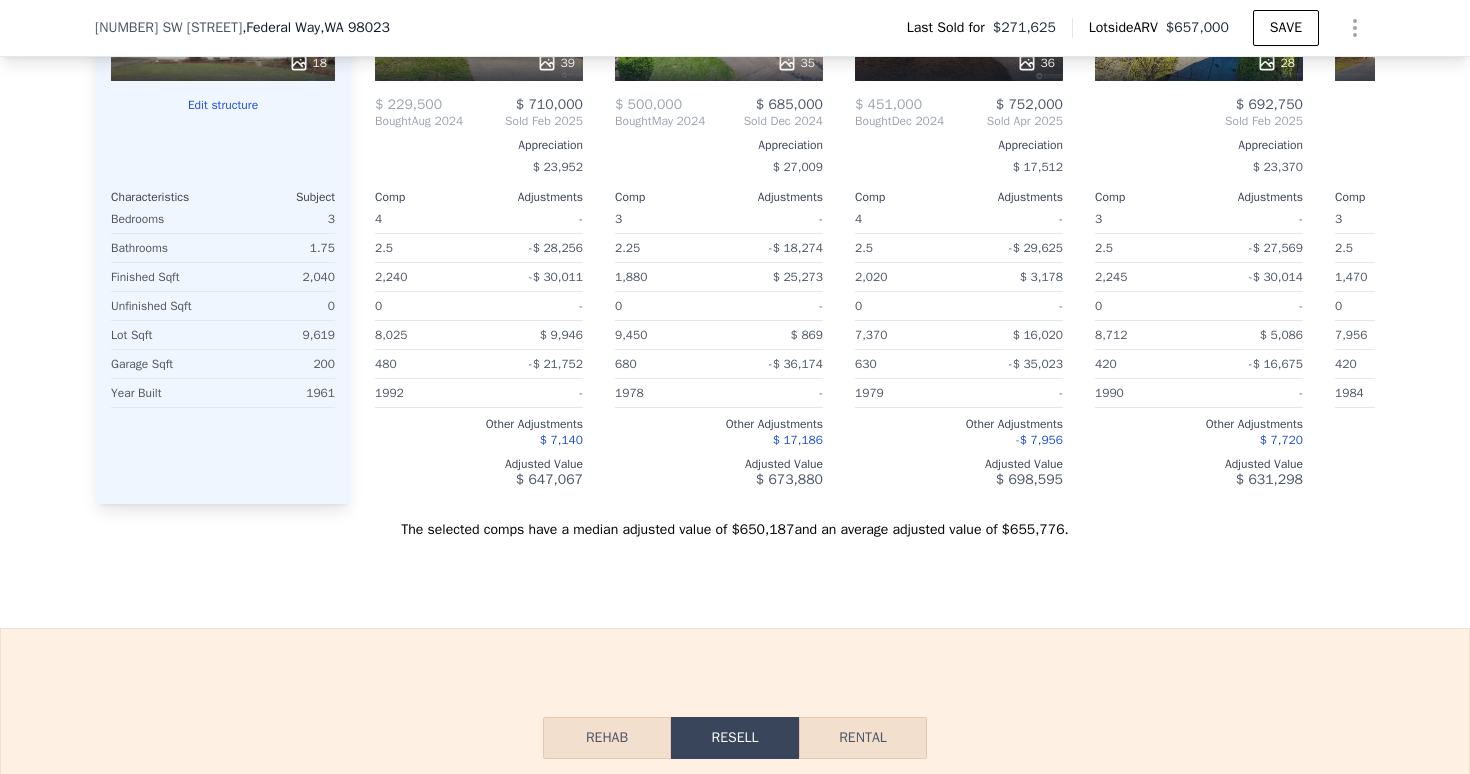 scroll, scrollTop: 2199, scrollLeft: 0, axis: vertical 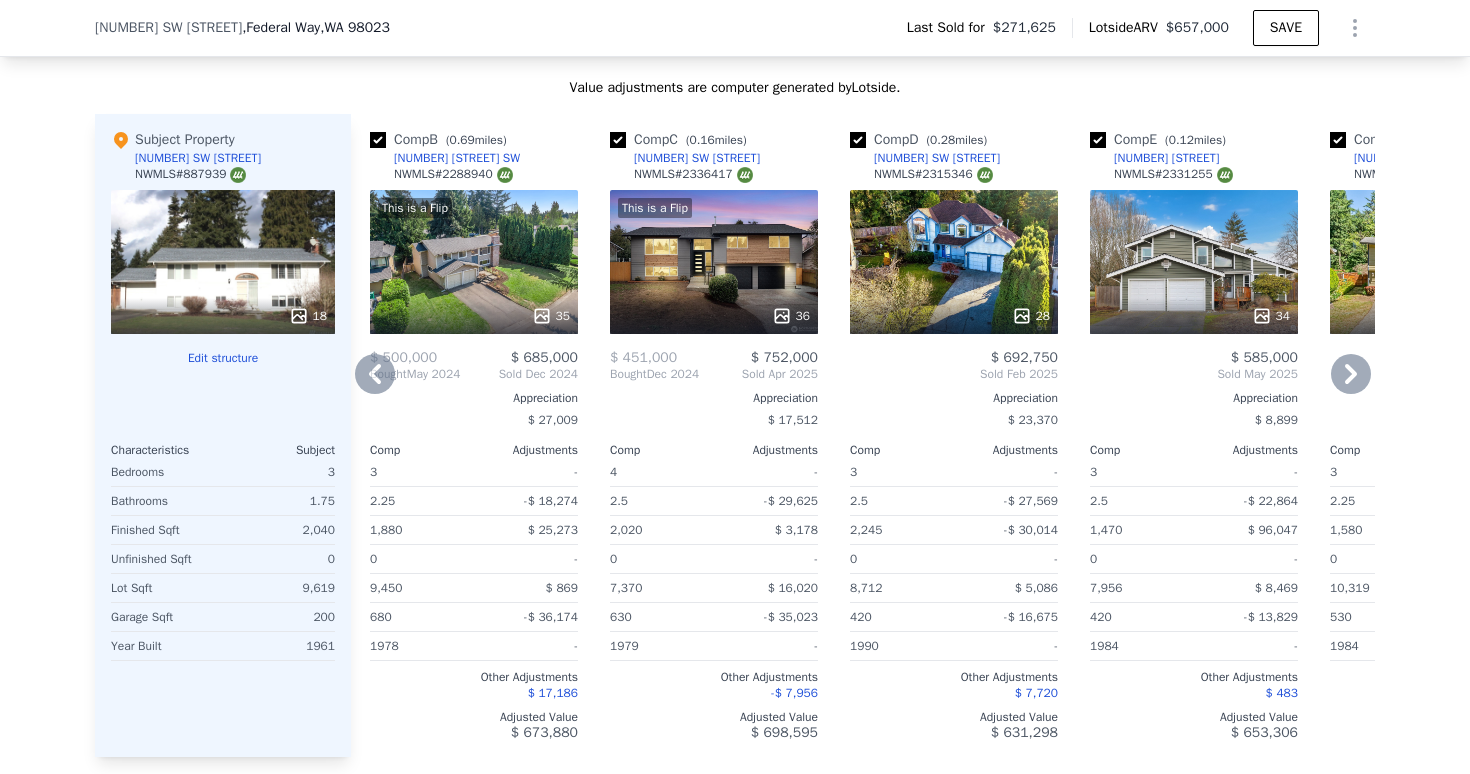 type on "1.5 %" 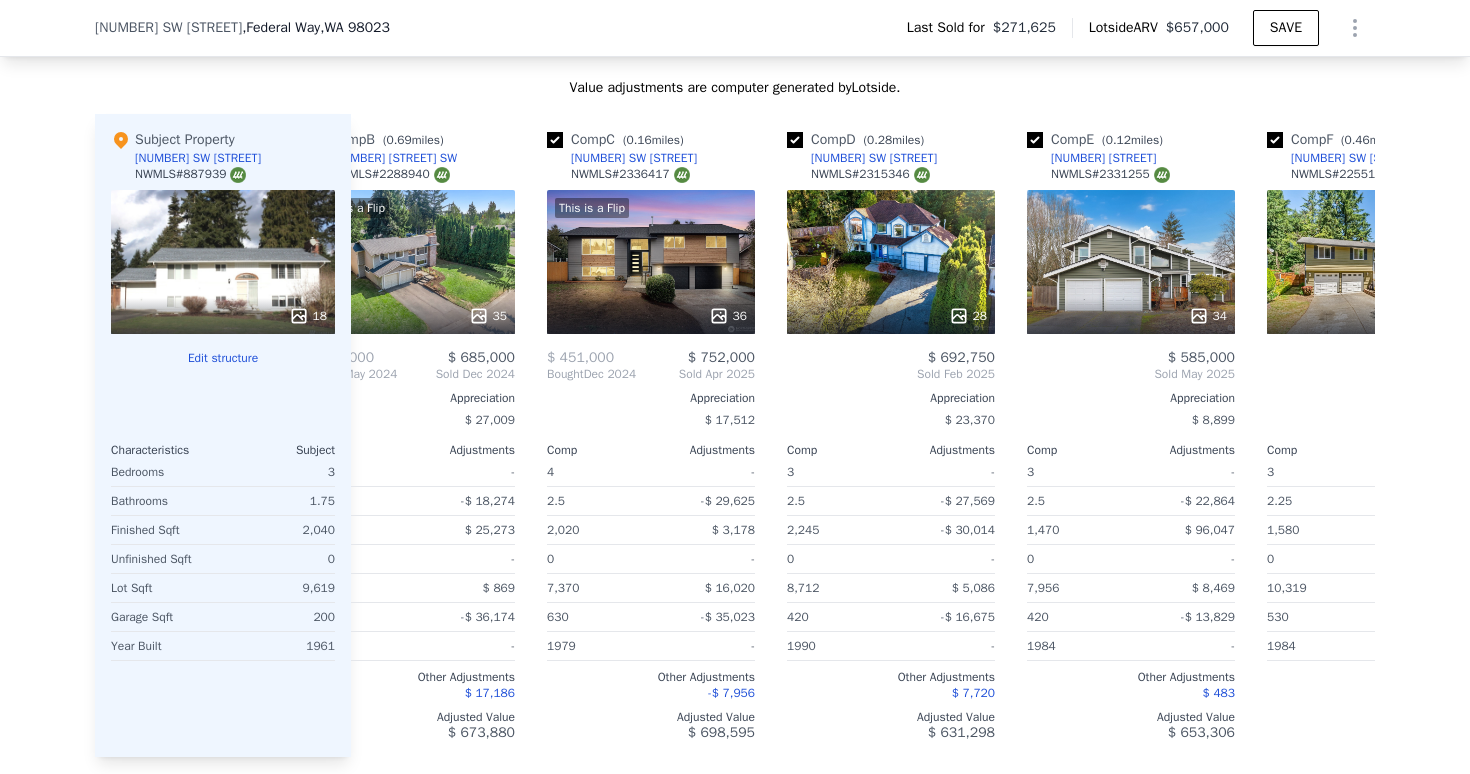 type on "$ 317,520" 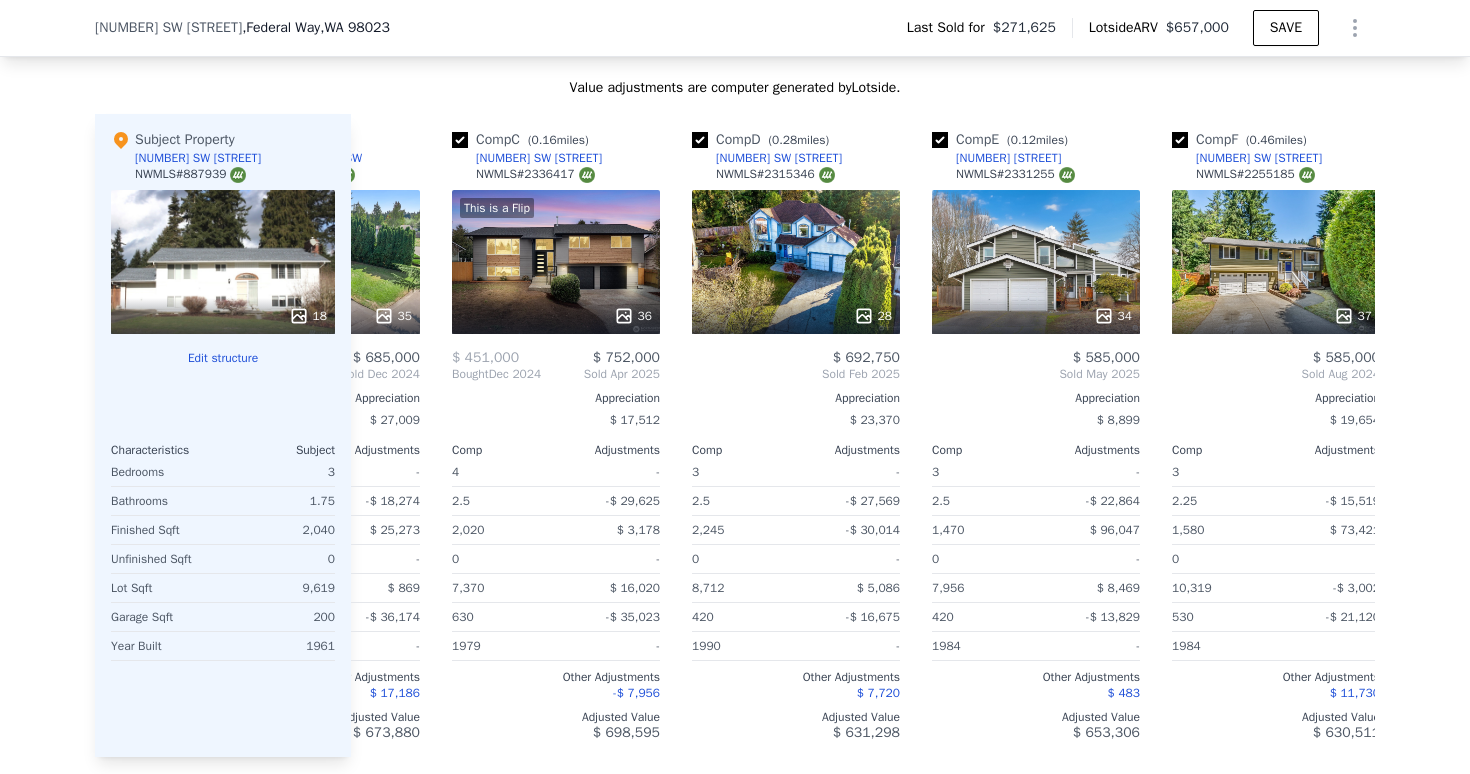 scroll, scrollTop: 0, scrollLeft: 405, axis: horizontal 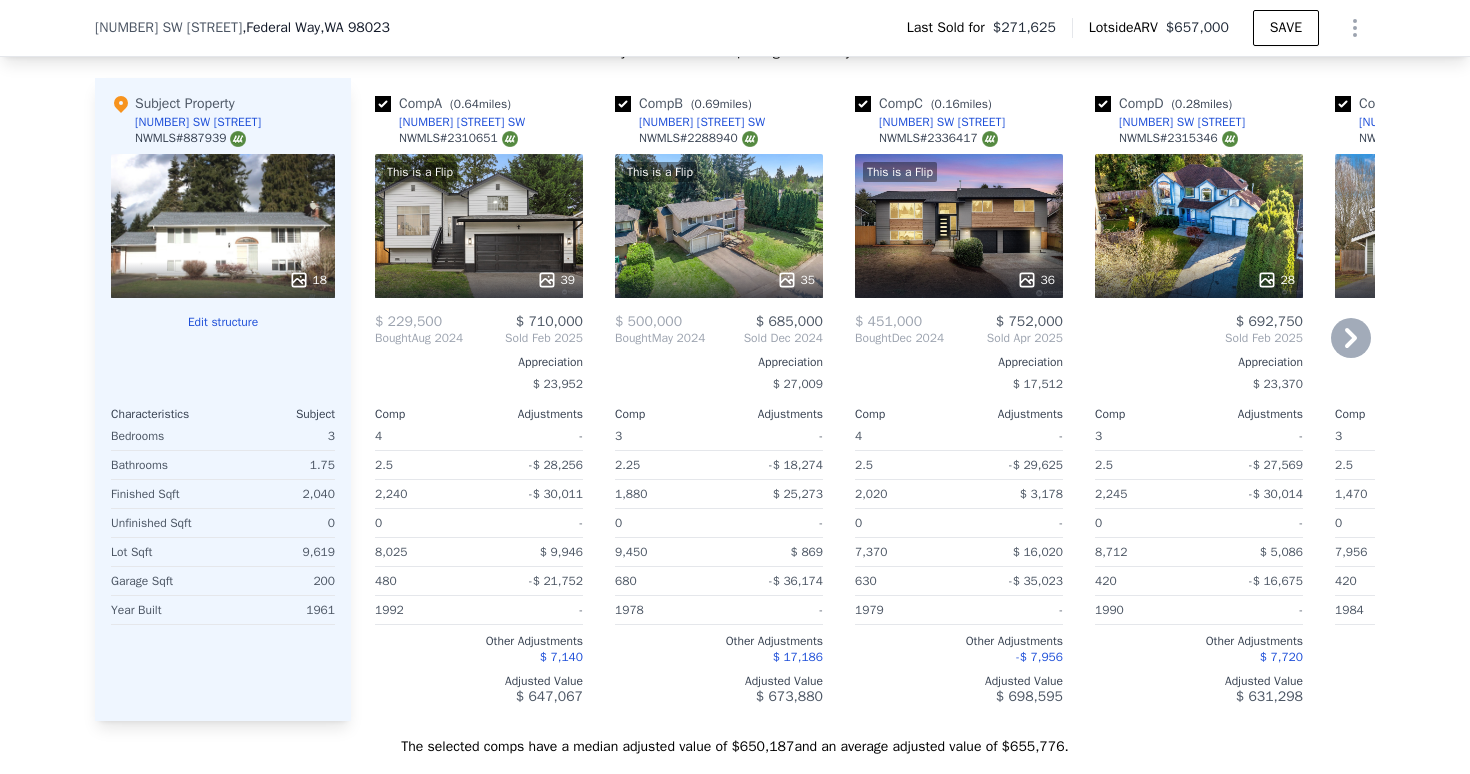 click on "34412 15th Ct SW" at bounding box center (462, 122) 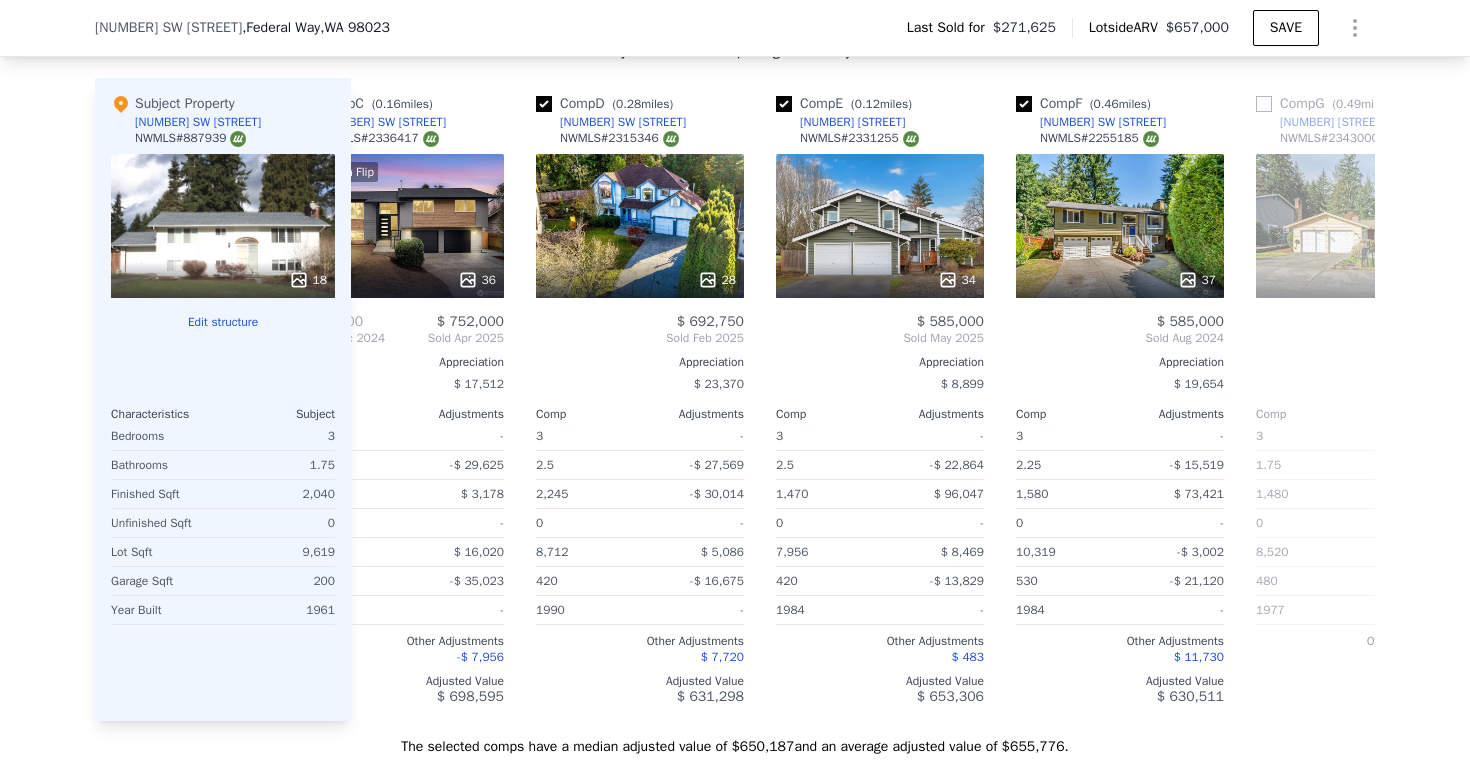 scroll, scrollTop: 0, scrollLeft: 564, axis: horizontal 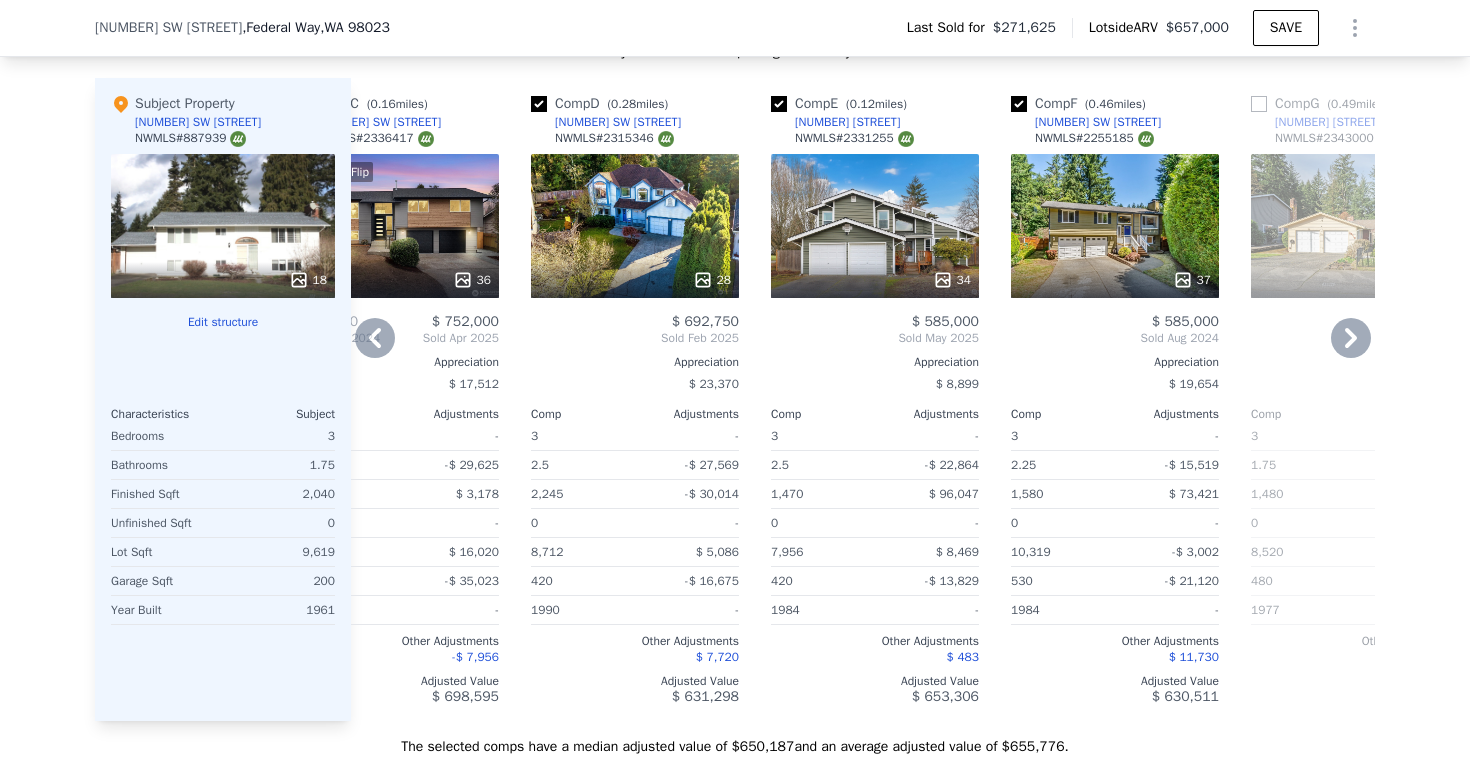 click on "Comp  D ( 0.28  miles)" at bounding box center (603, 104) 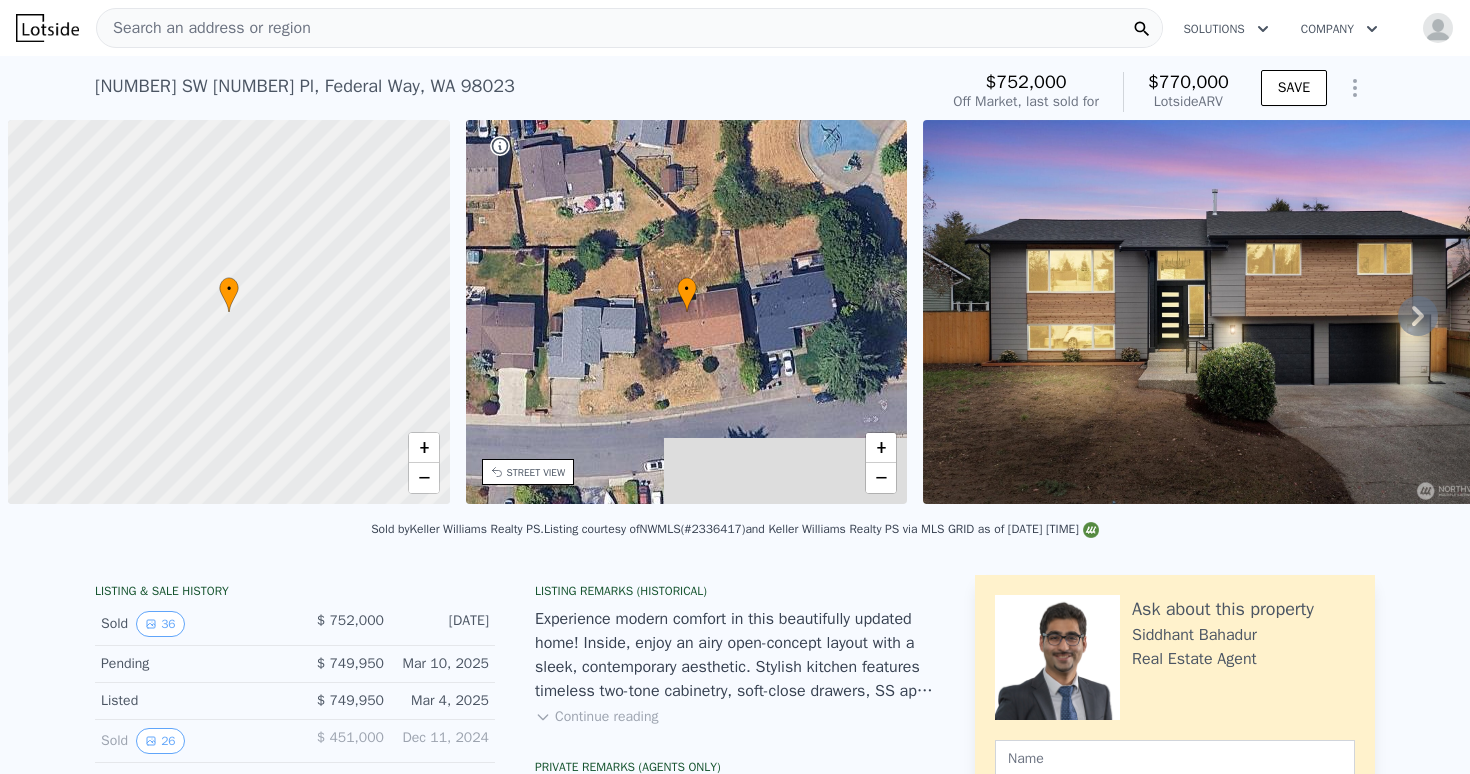 scroll, scrollTop: 0, scrollLeft: 0, axis: both 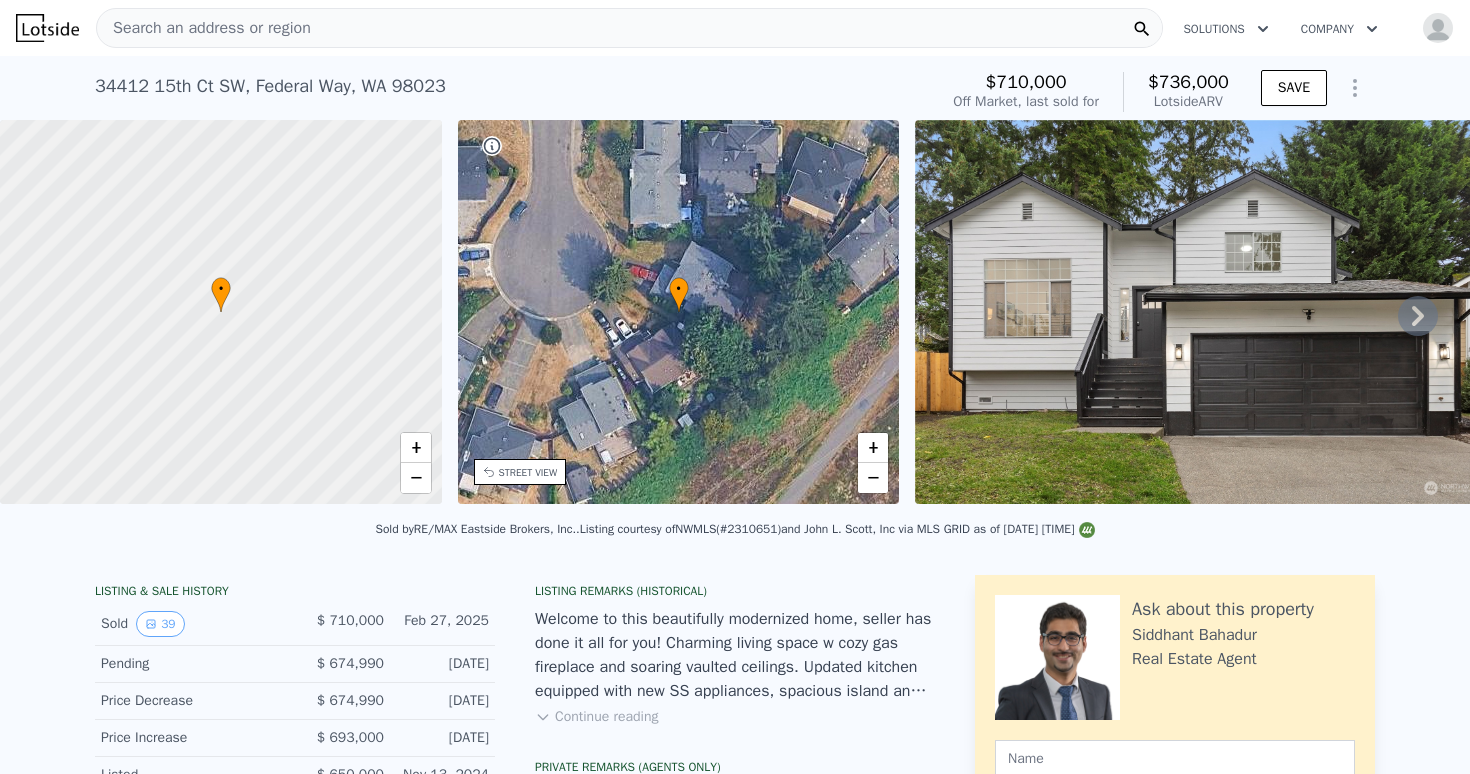 drag, startPoint x: 466, startPoint y: 87, endPoint x: 68, endPoint y: 86, distance: 398.00125 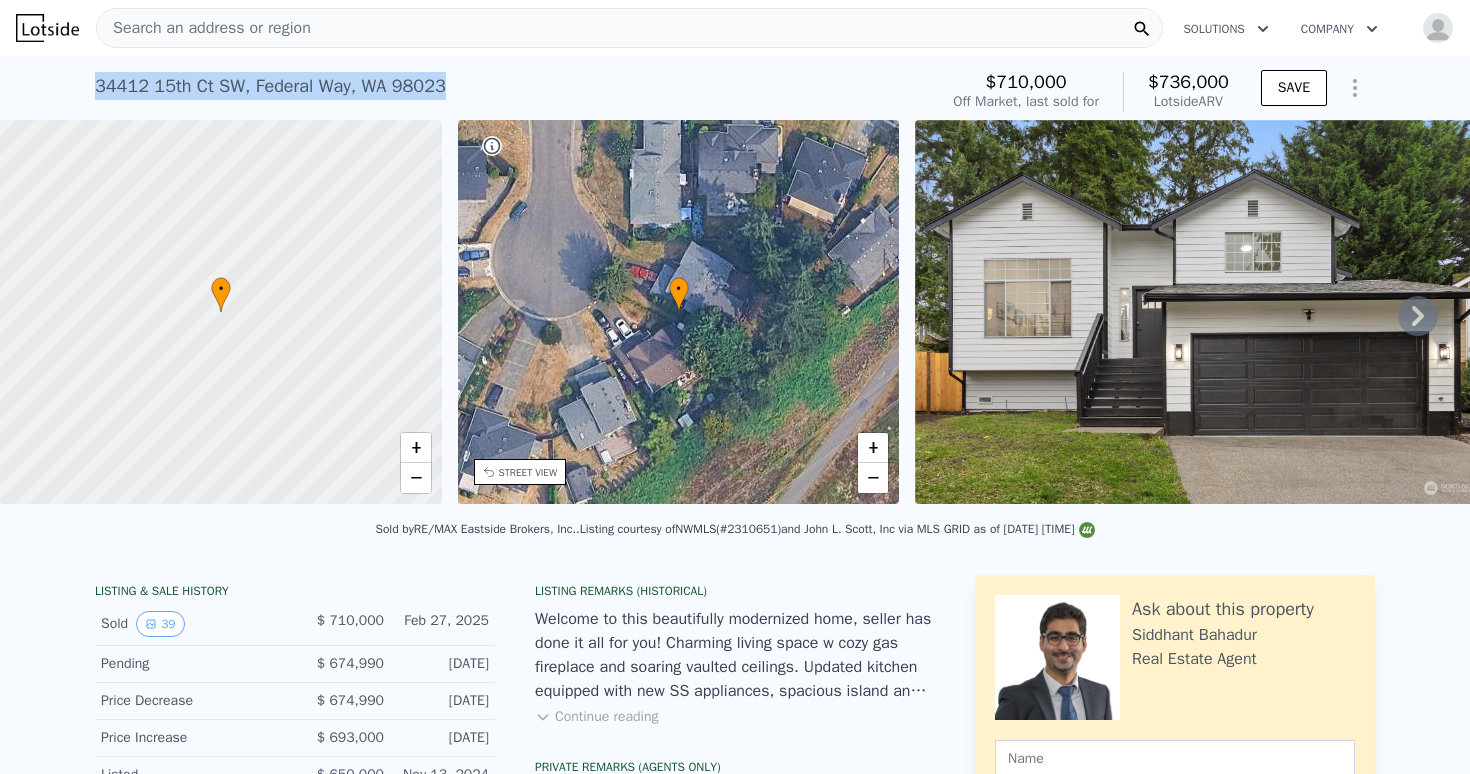 copy on "34412 15th Ct SW ,   Federal Way ,   WA   98023" 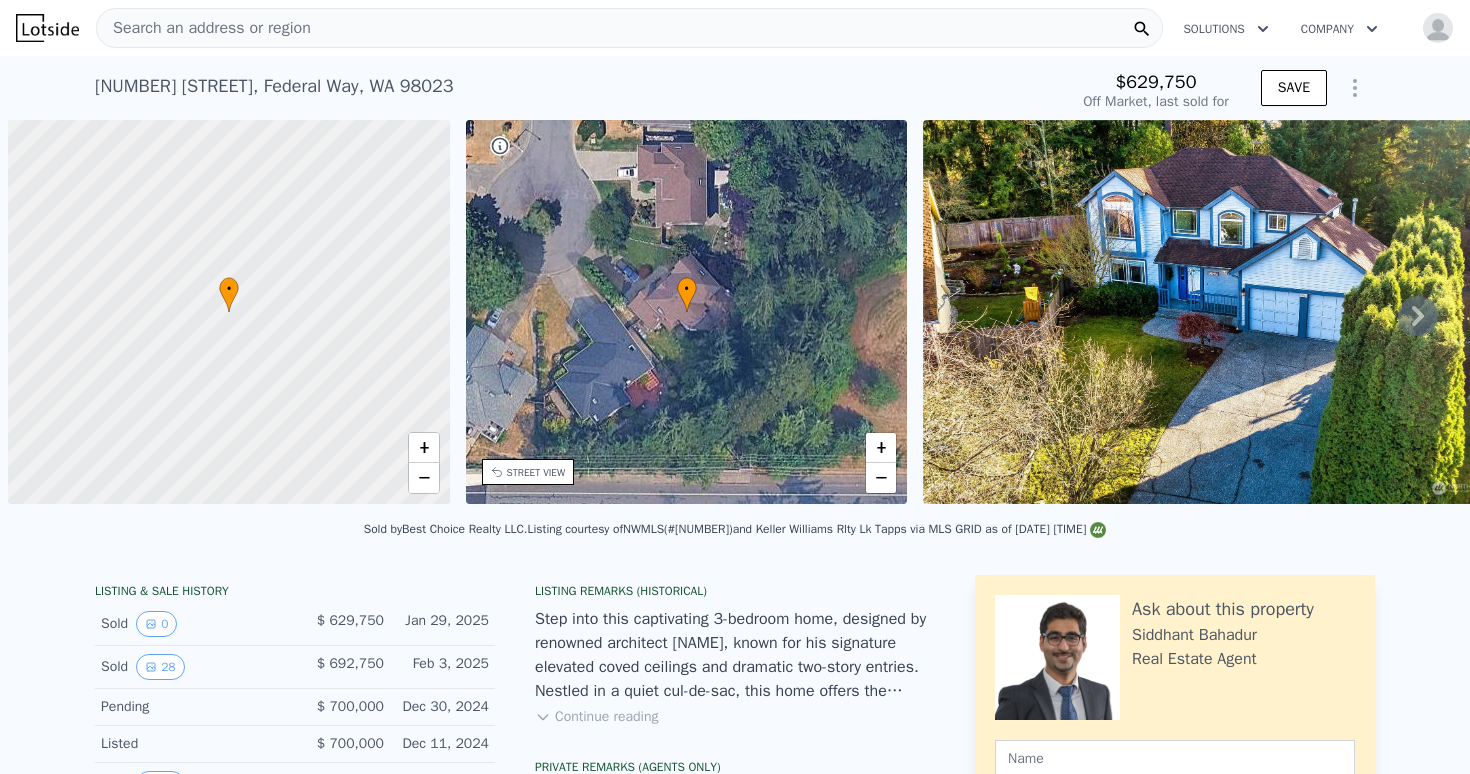 click on "[NUMBER] [STREET] , [CITY] , [STATE] [POSTAL_CODE] Sold [DATE] for [PRICE]" at bounding box center [567, 92] 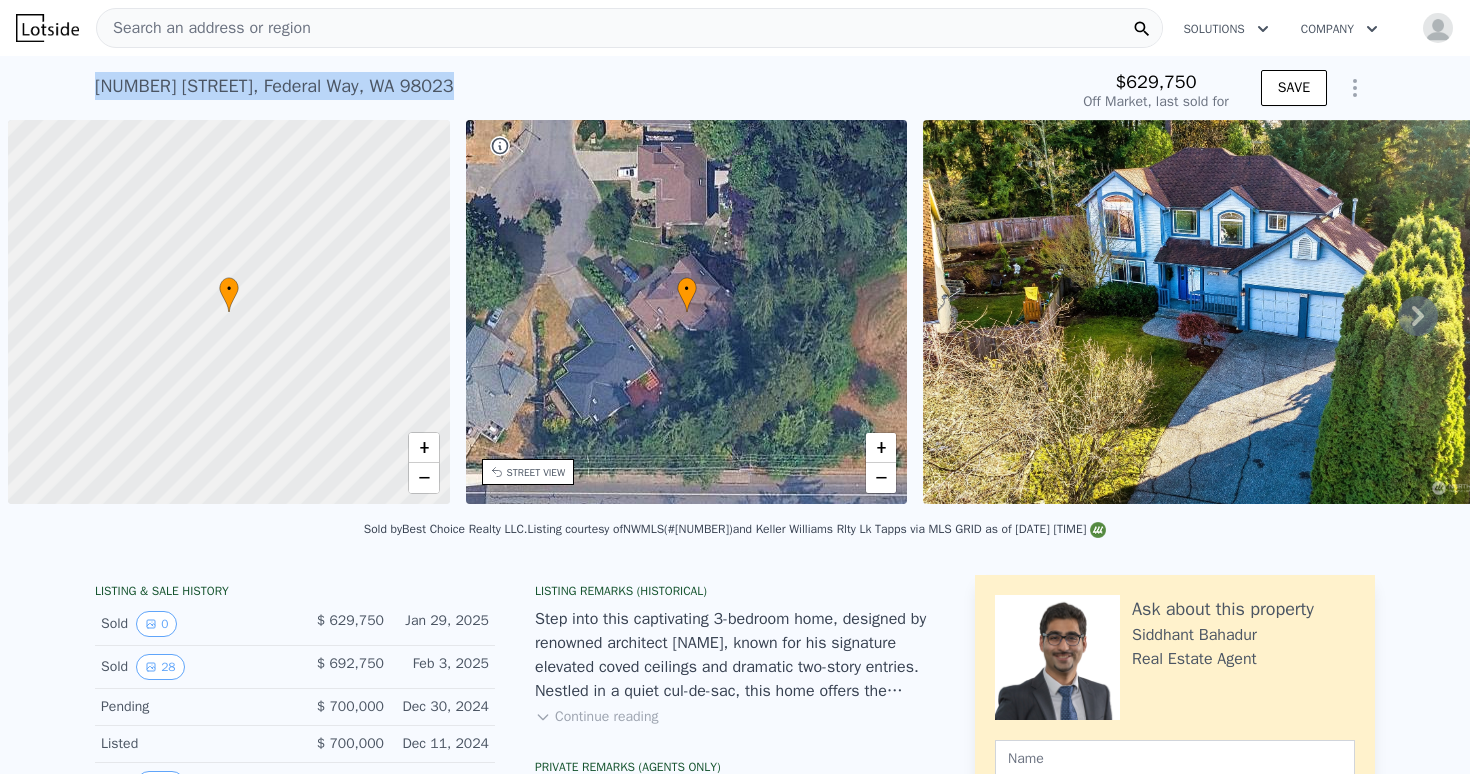 scroll, scrollTop: 0, scrollLeft: 8, axis: horizontal 